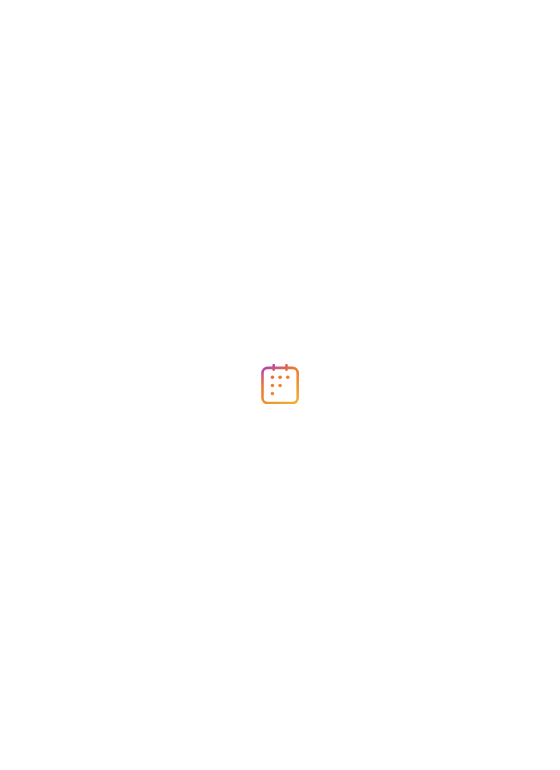 scroll, scrollTop: 0, scrollLeft: 0, axis: both 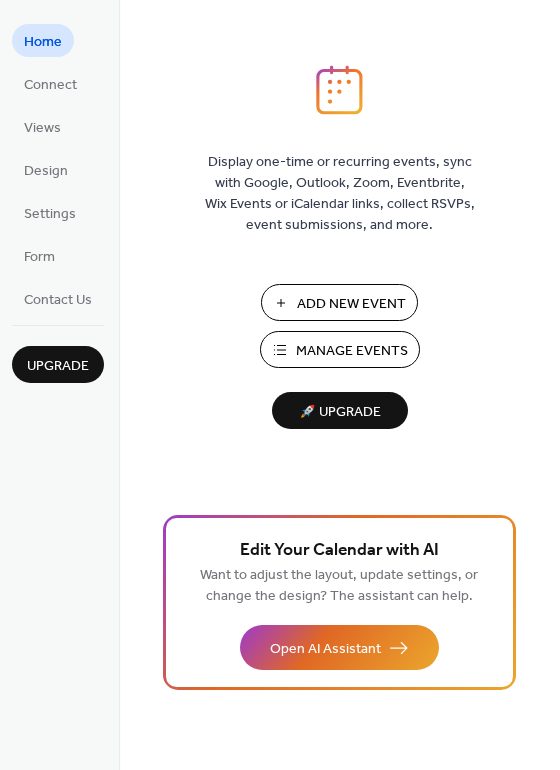click on "Manage Events" at bounding box center (352, 351) 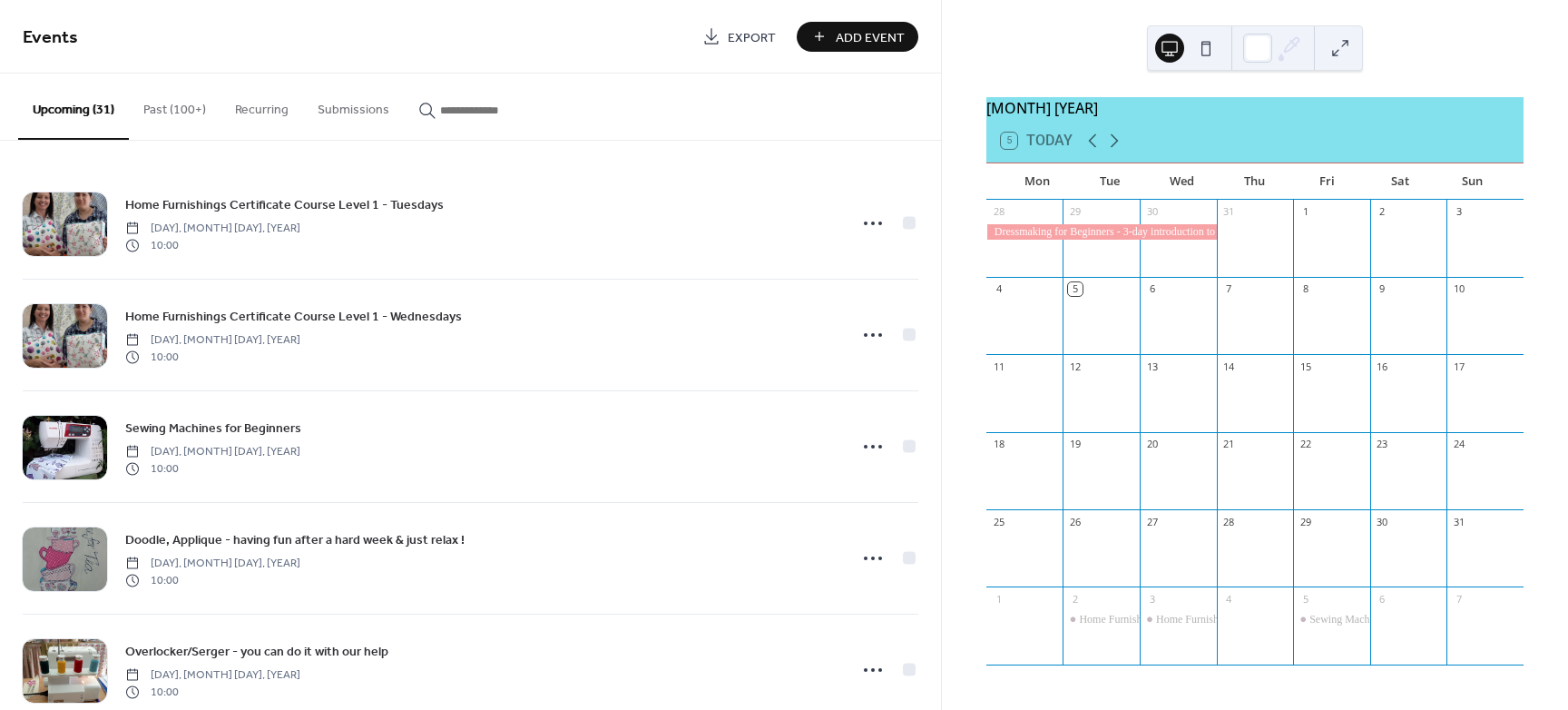 scroll, scrollTop: 0, scrollLeft: 0, axis: both 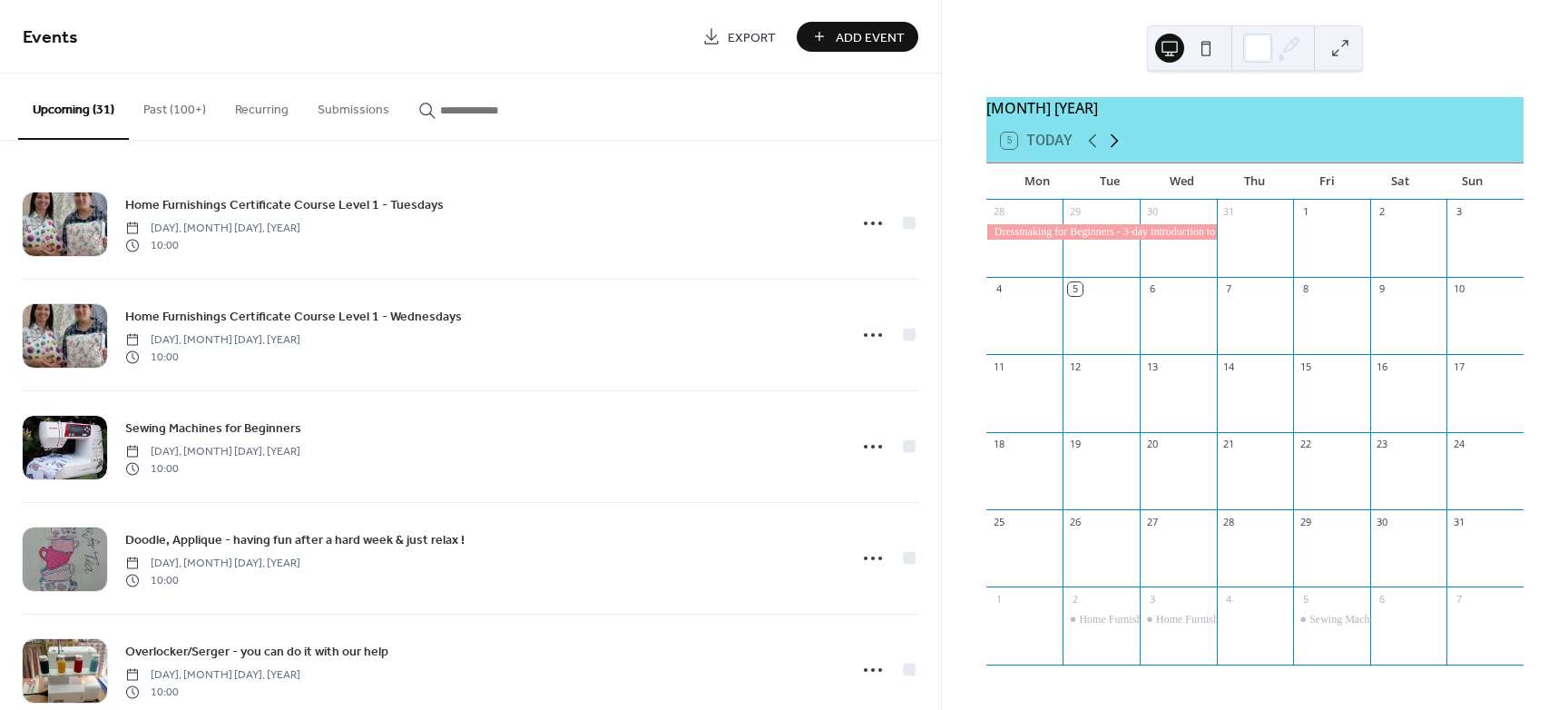 click 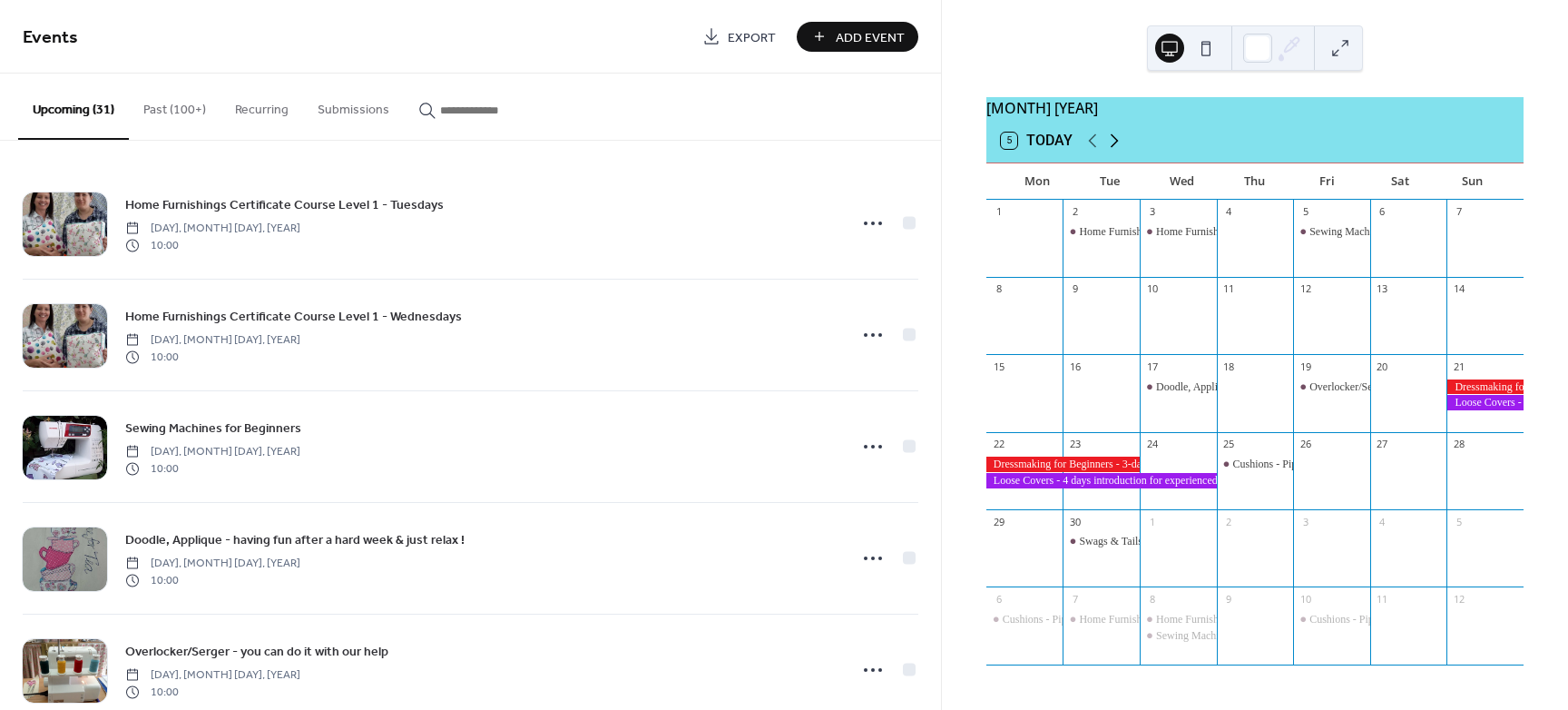 click 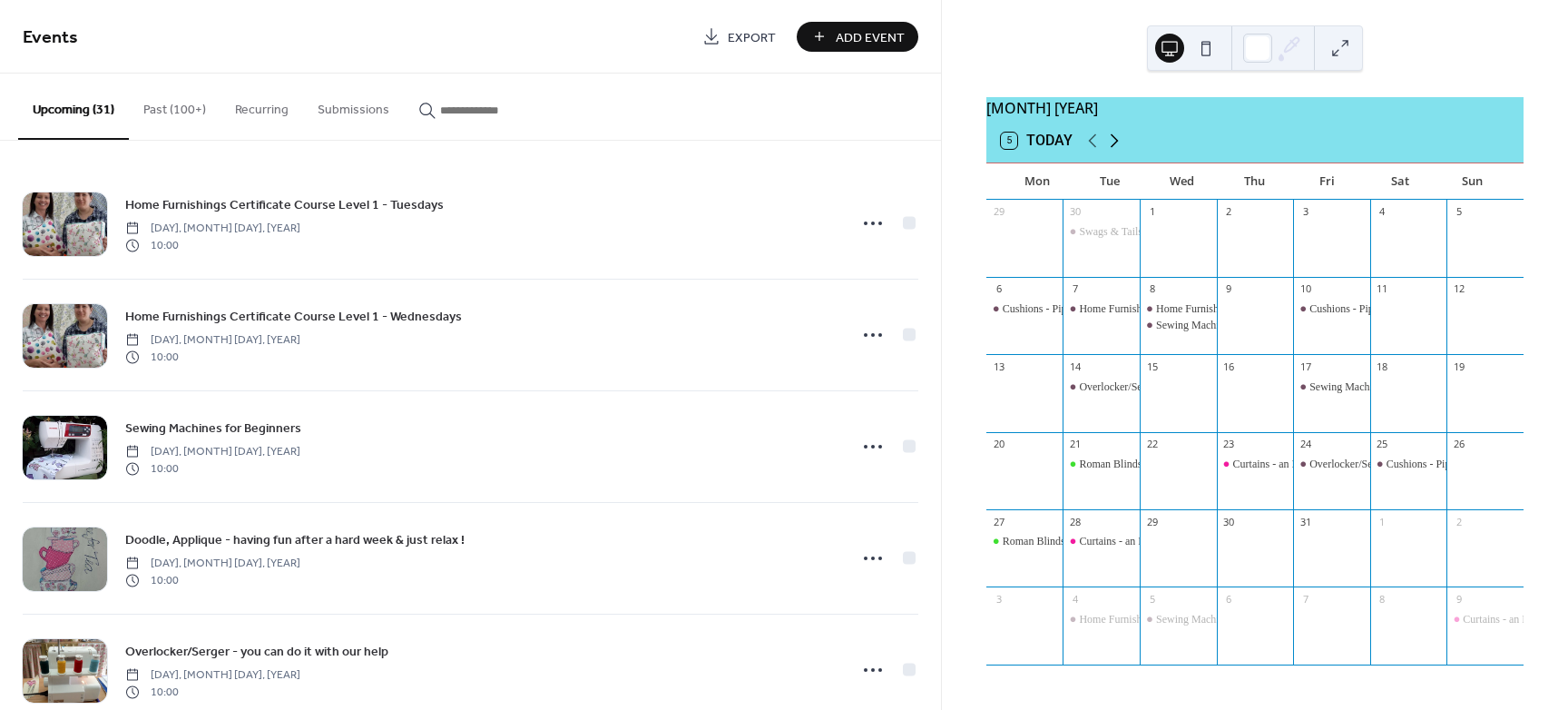 click 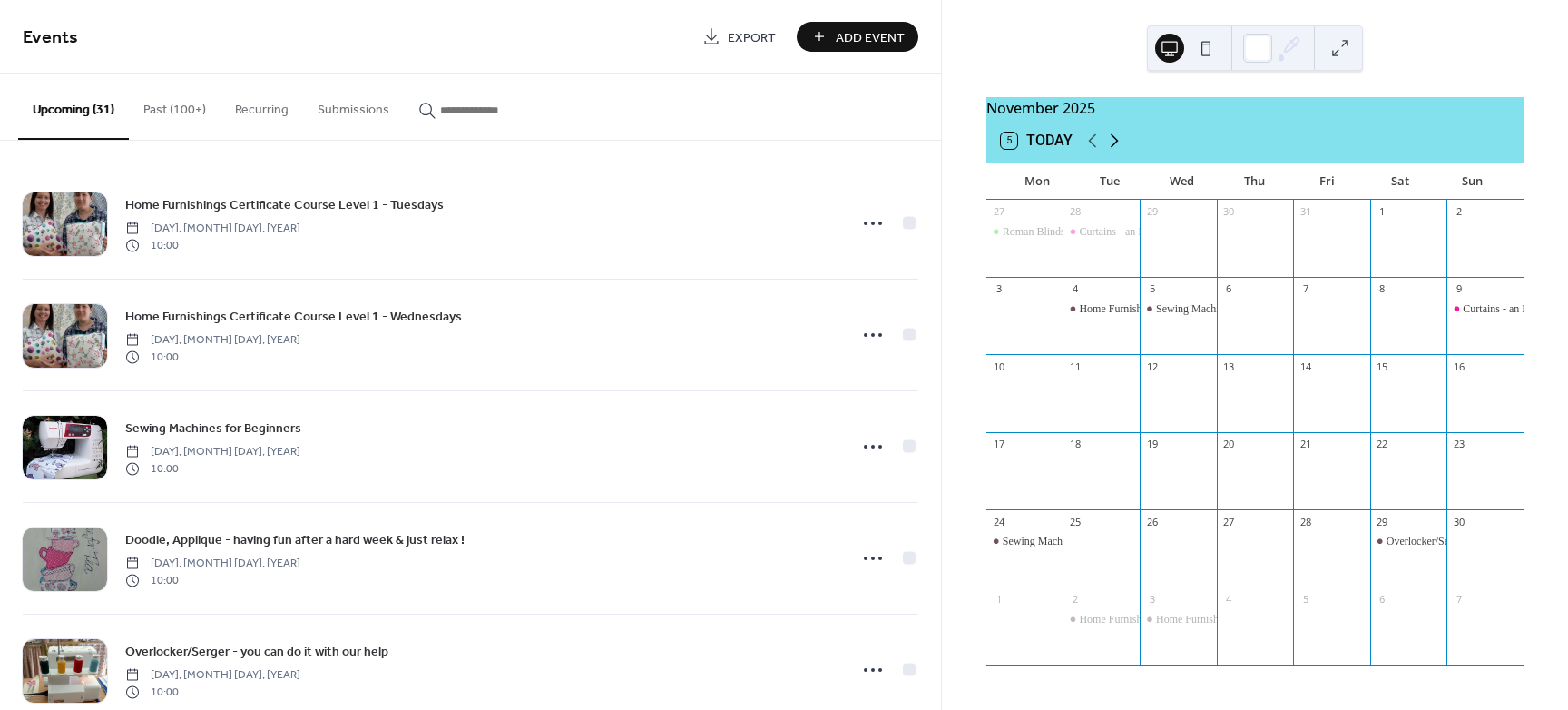 click 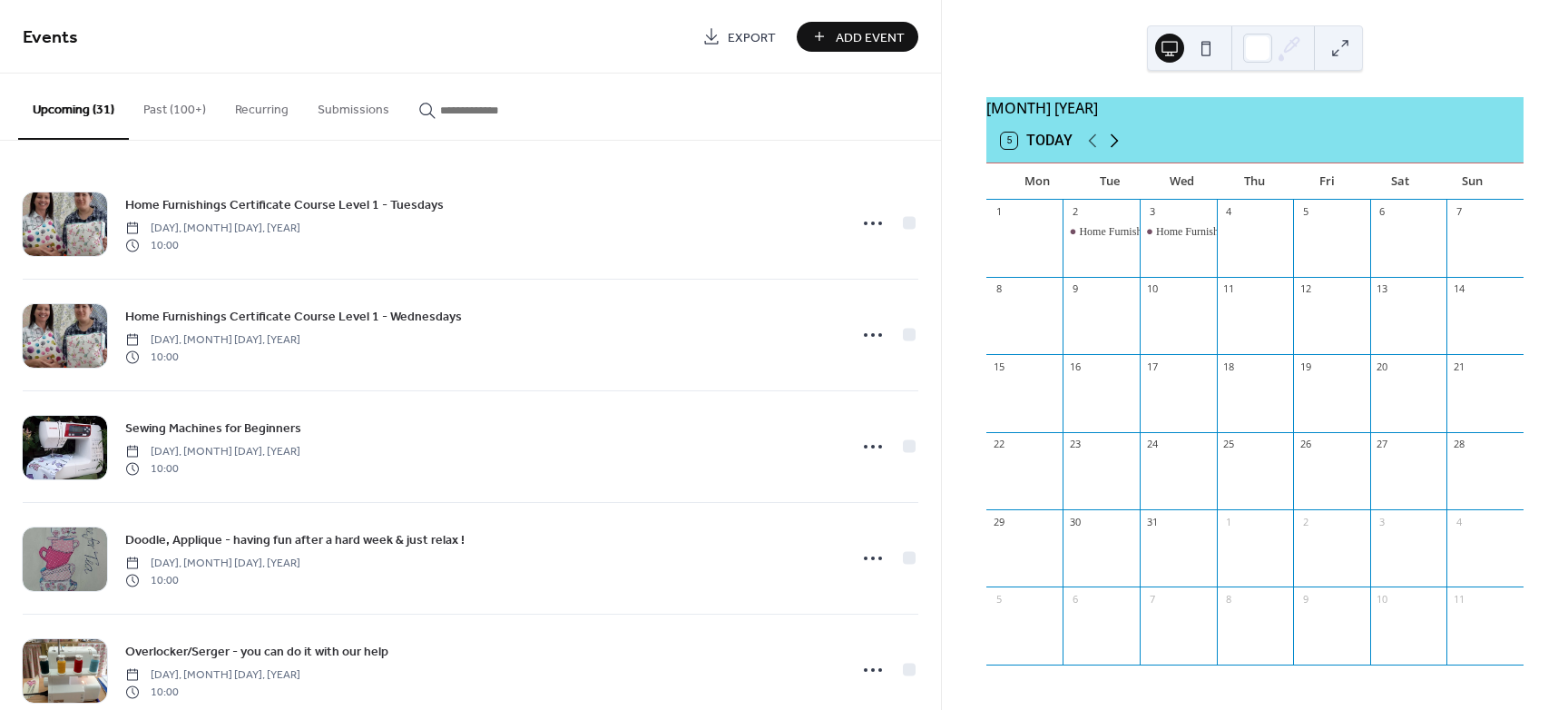 click 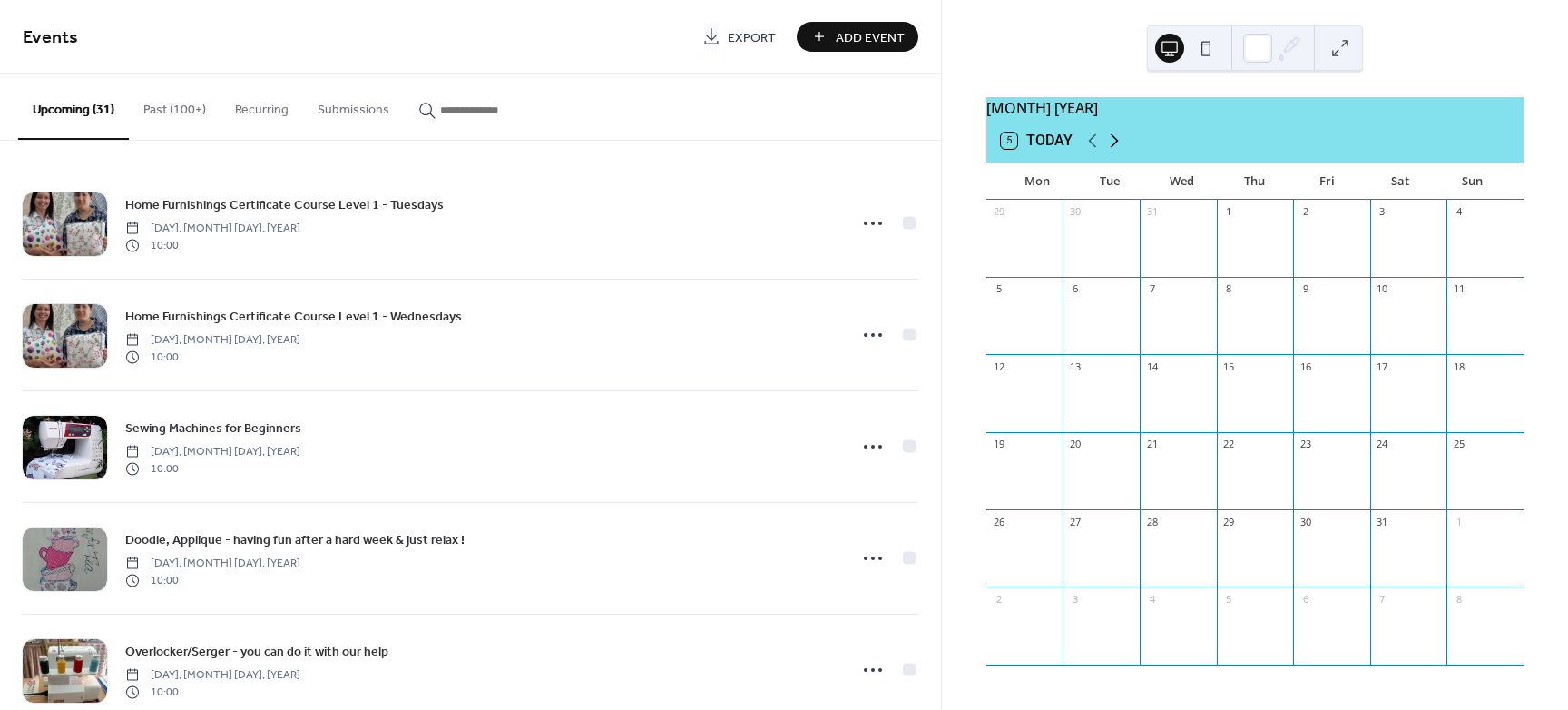 click 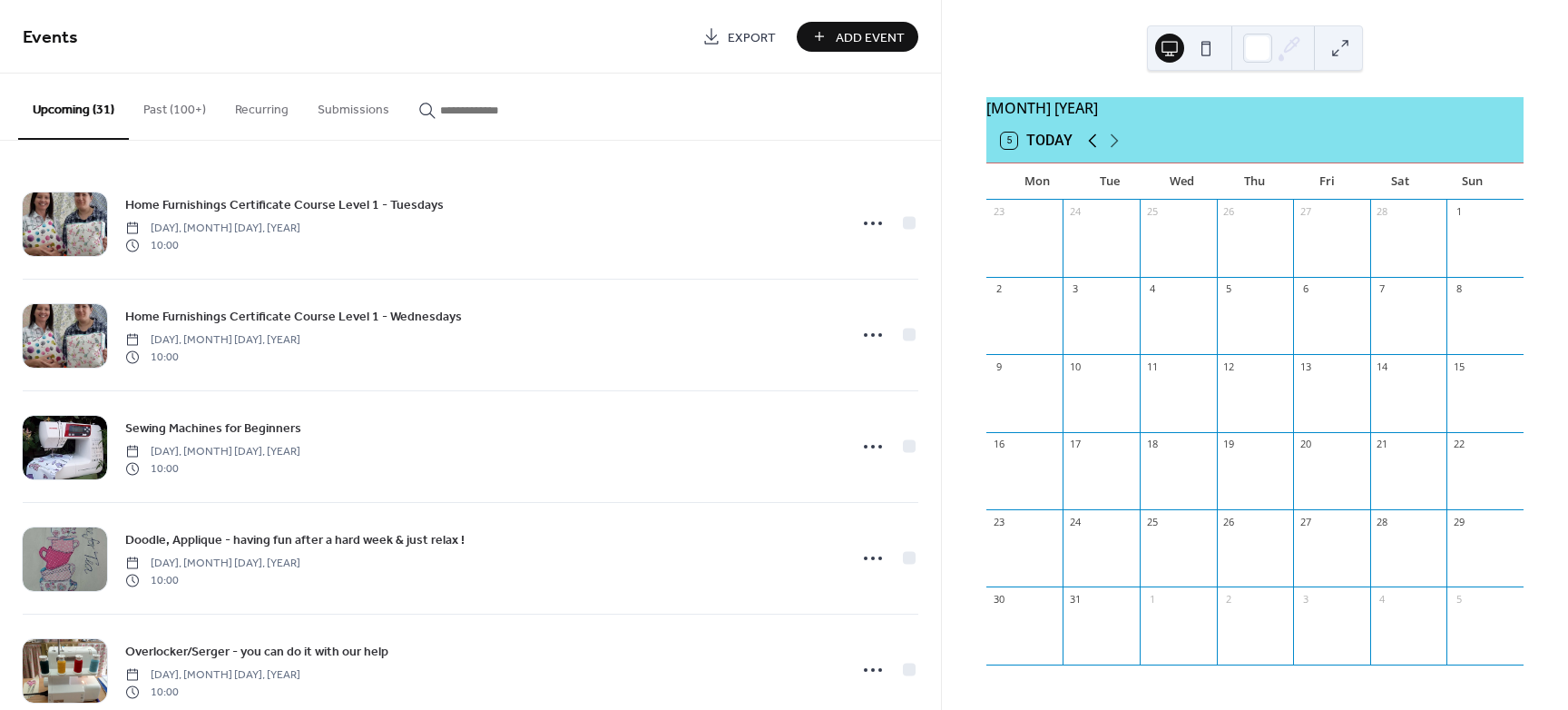 click 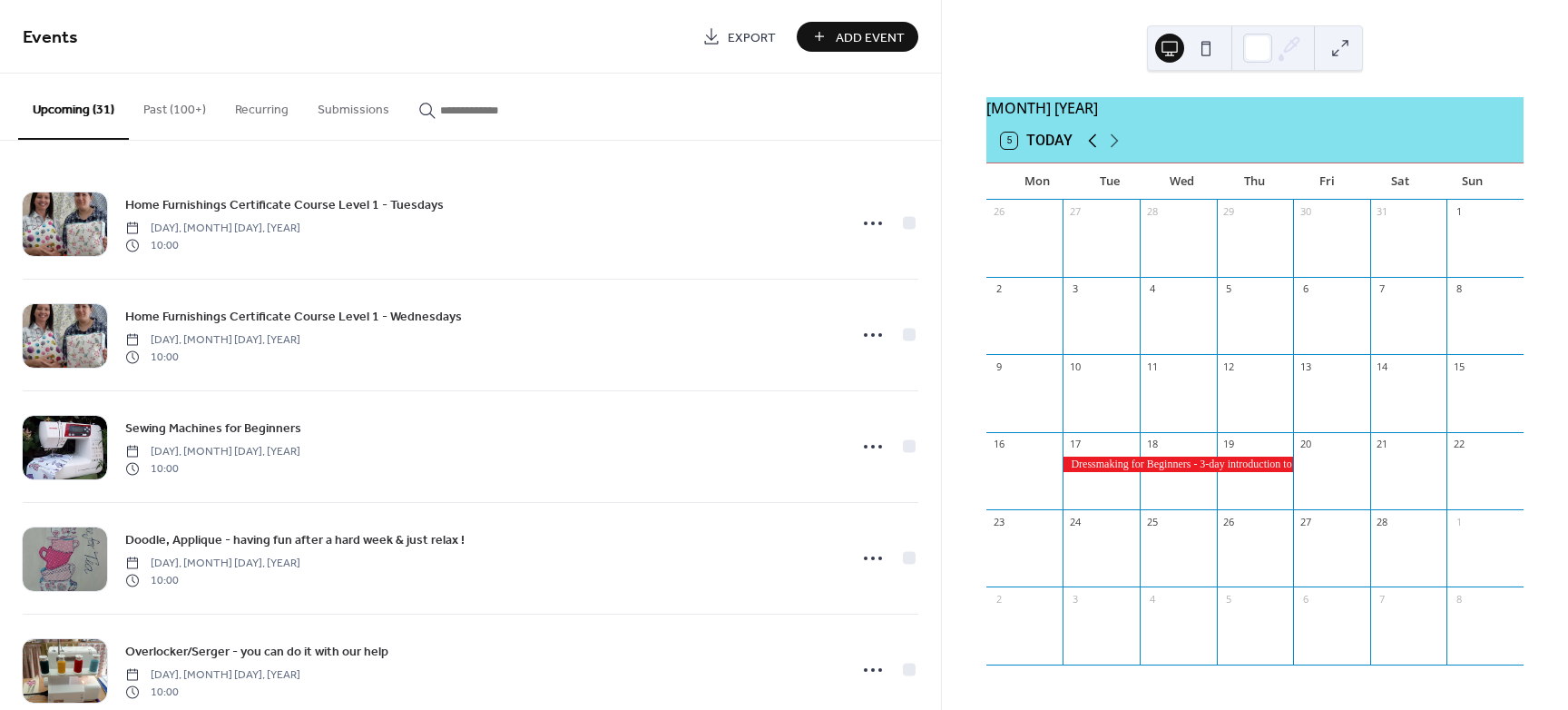 click 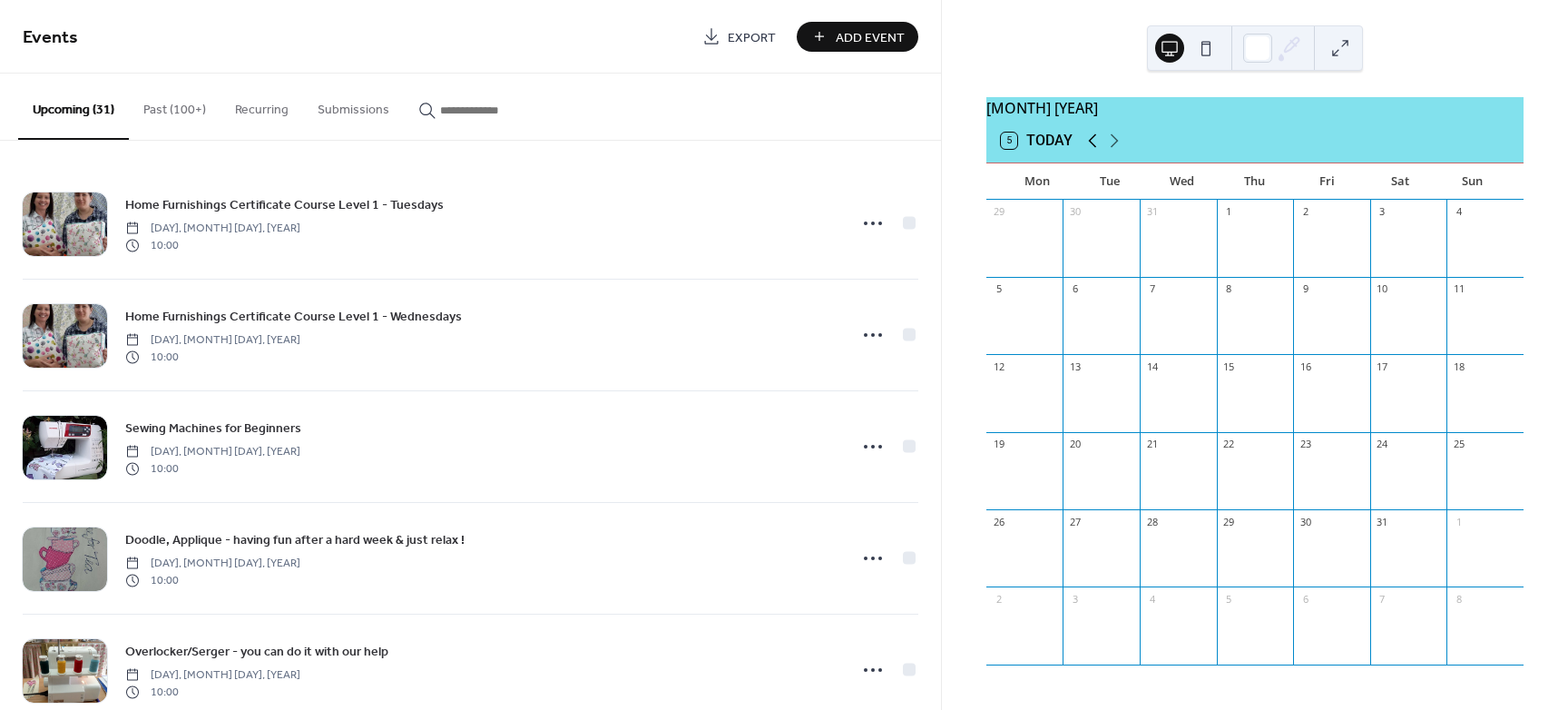 click 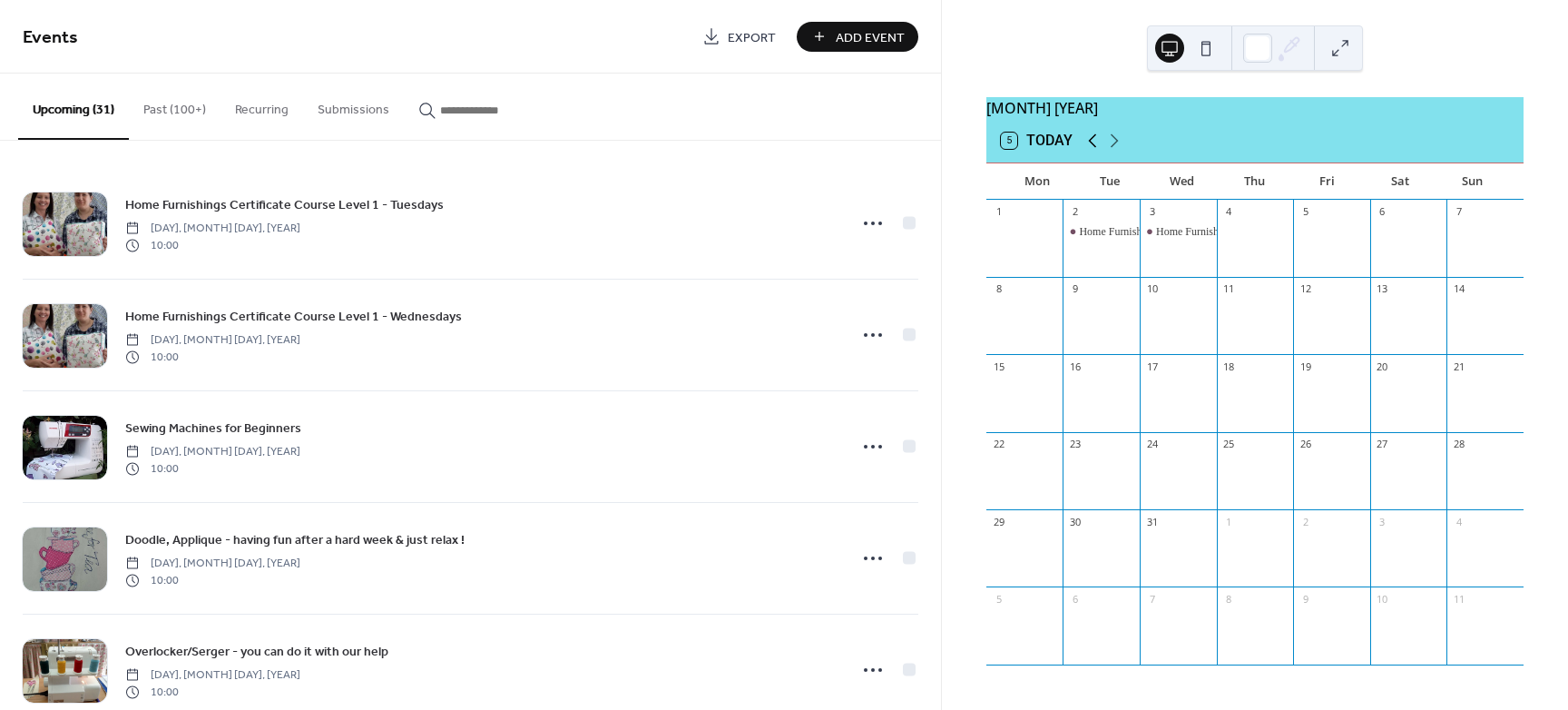 click 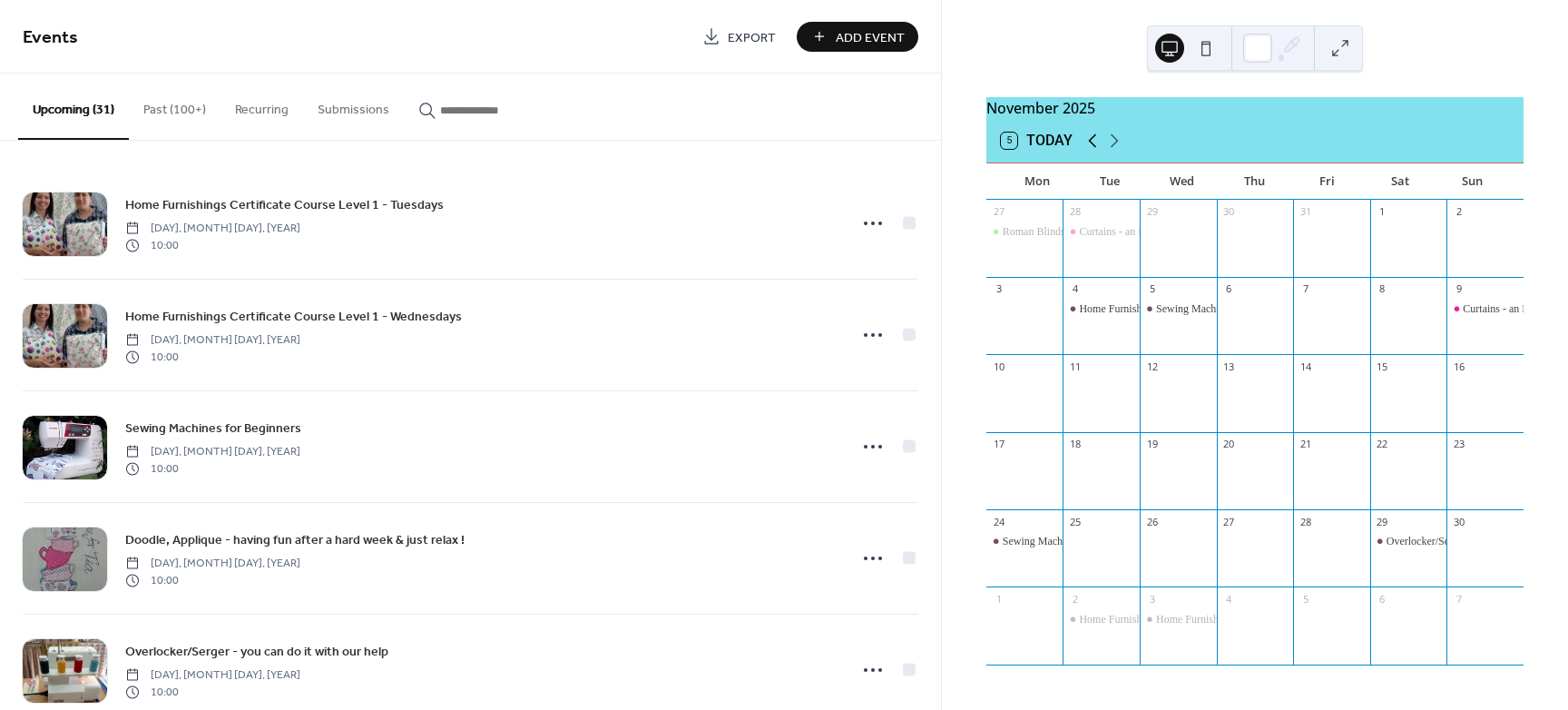 click 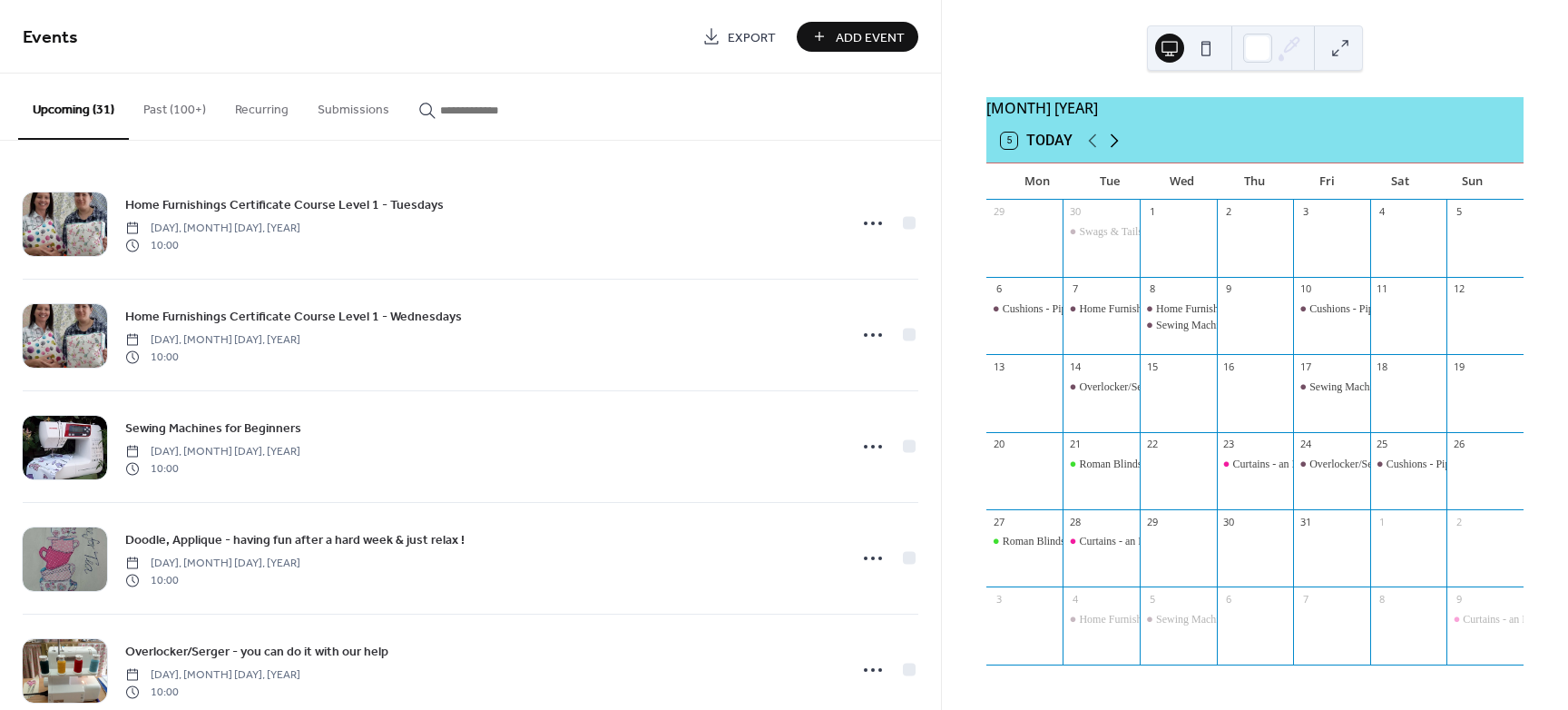 click 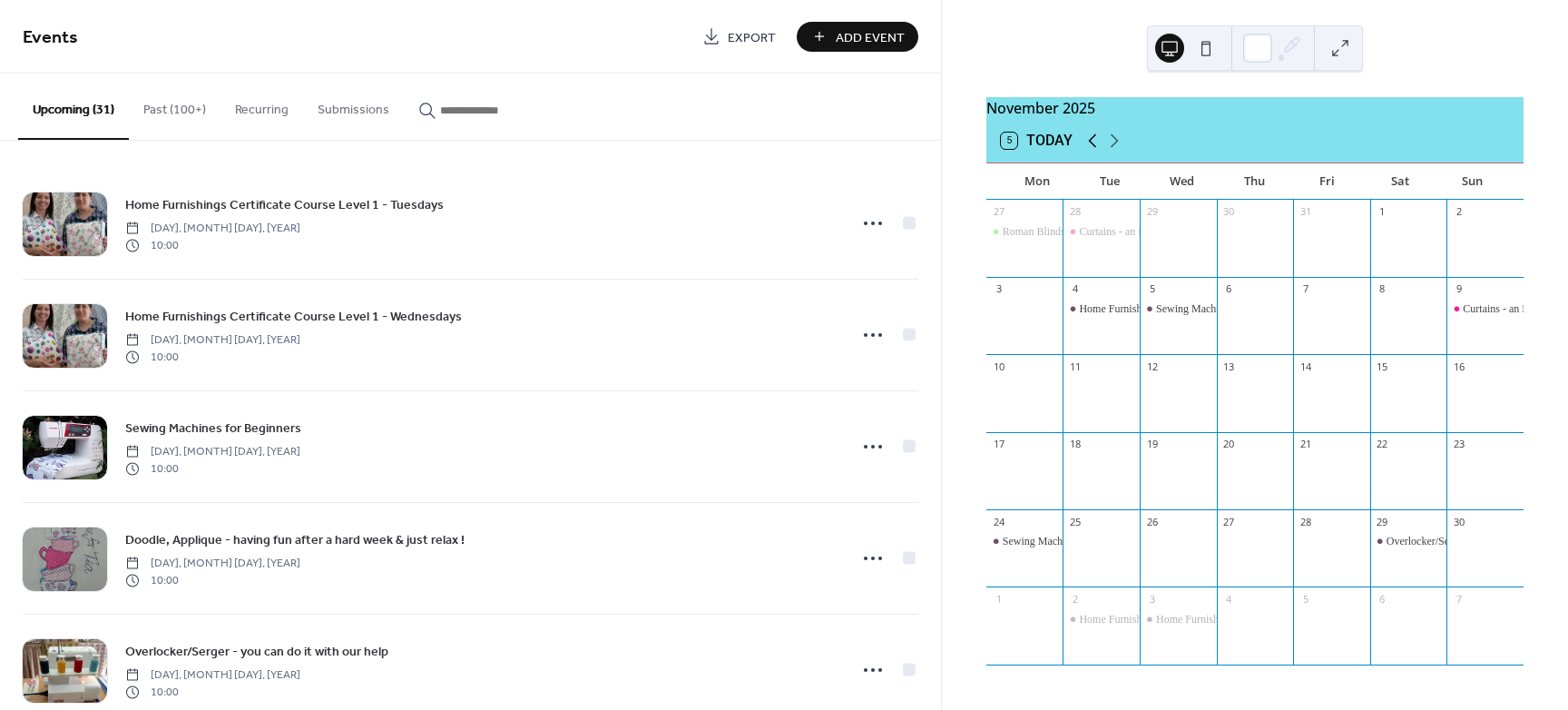 click 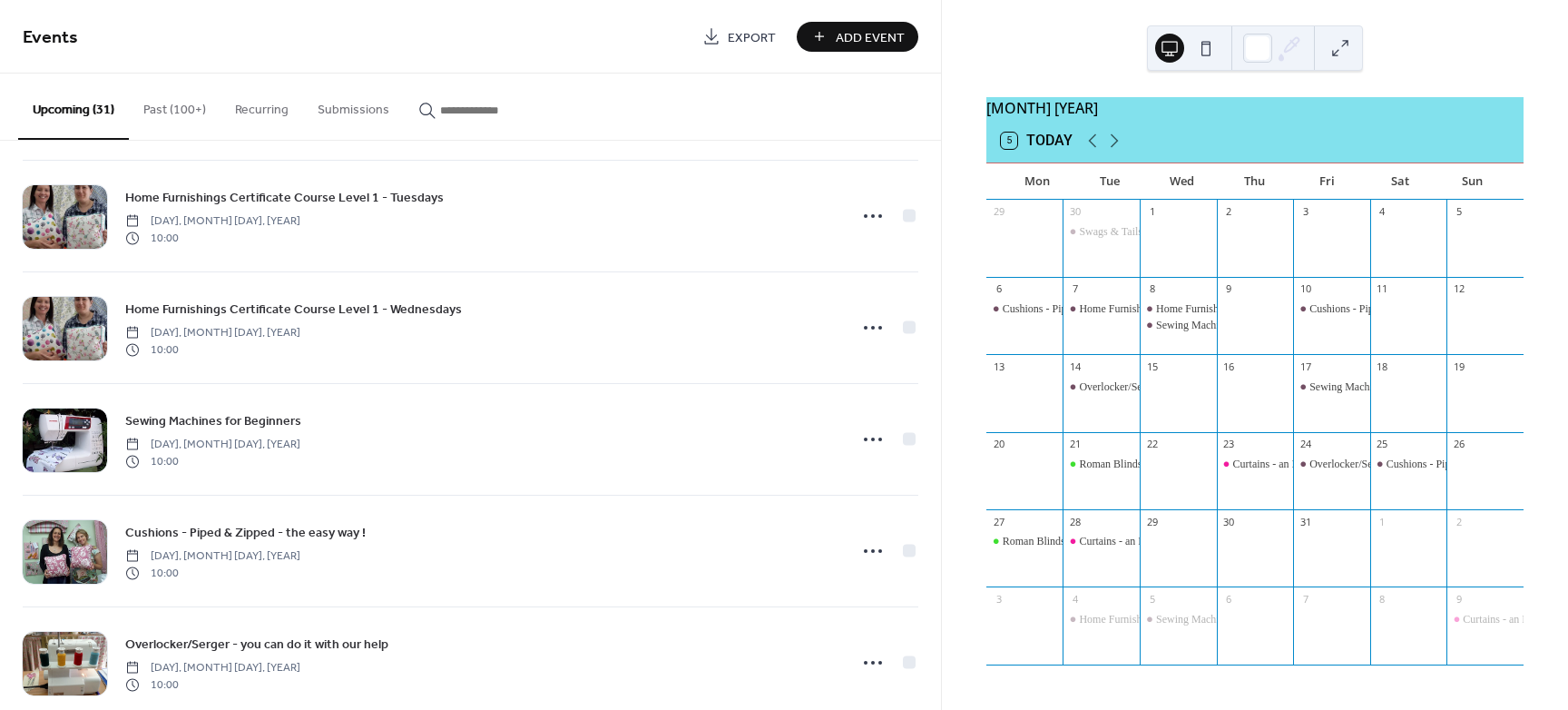 scroll, scrollTop: 1330, scrollLeft: 0, axis: vertical 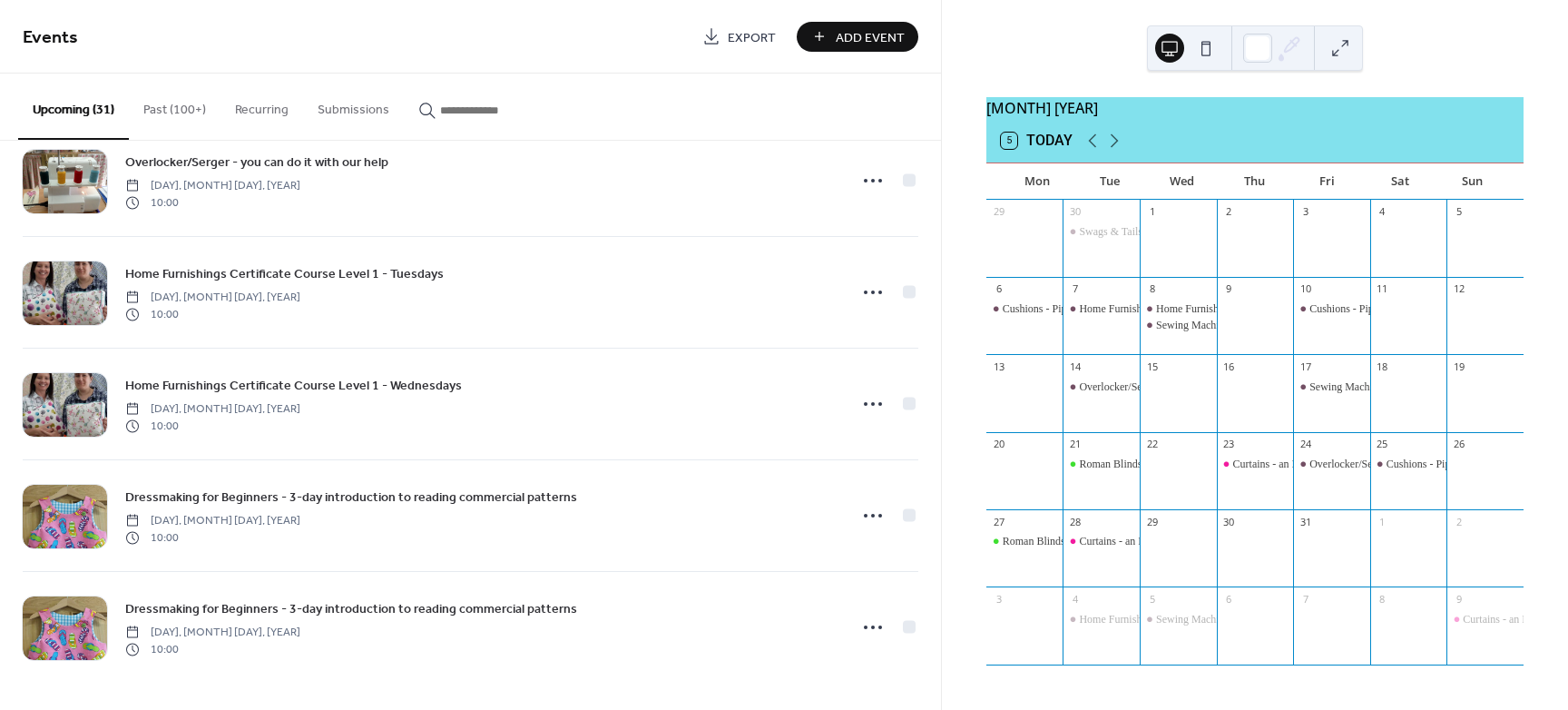 click on "Home Furnishings Certificate Course Level 1 - Wednesdays [DAY], [MONTH] [DAY], [YEAR] 10:00" at bounding box center [480, 404] 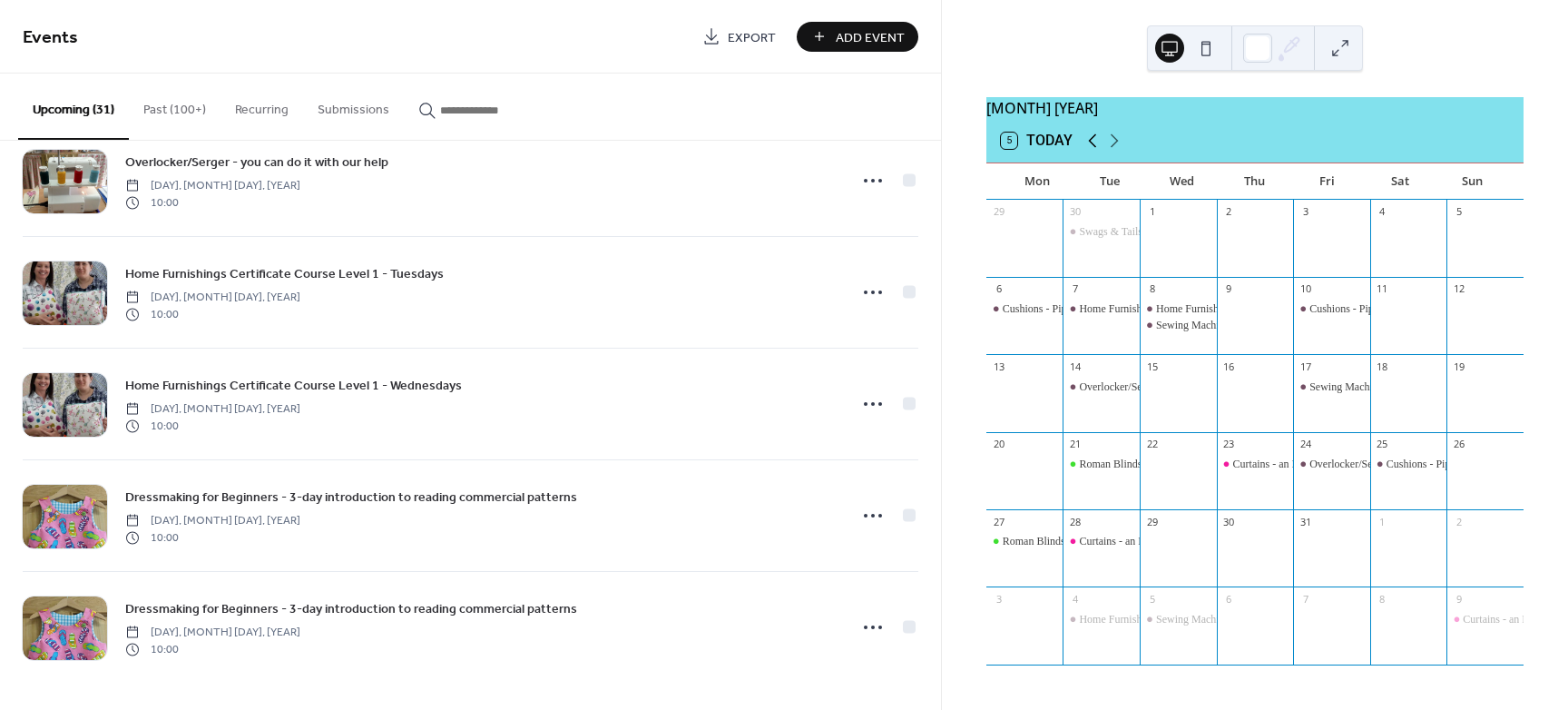 click 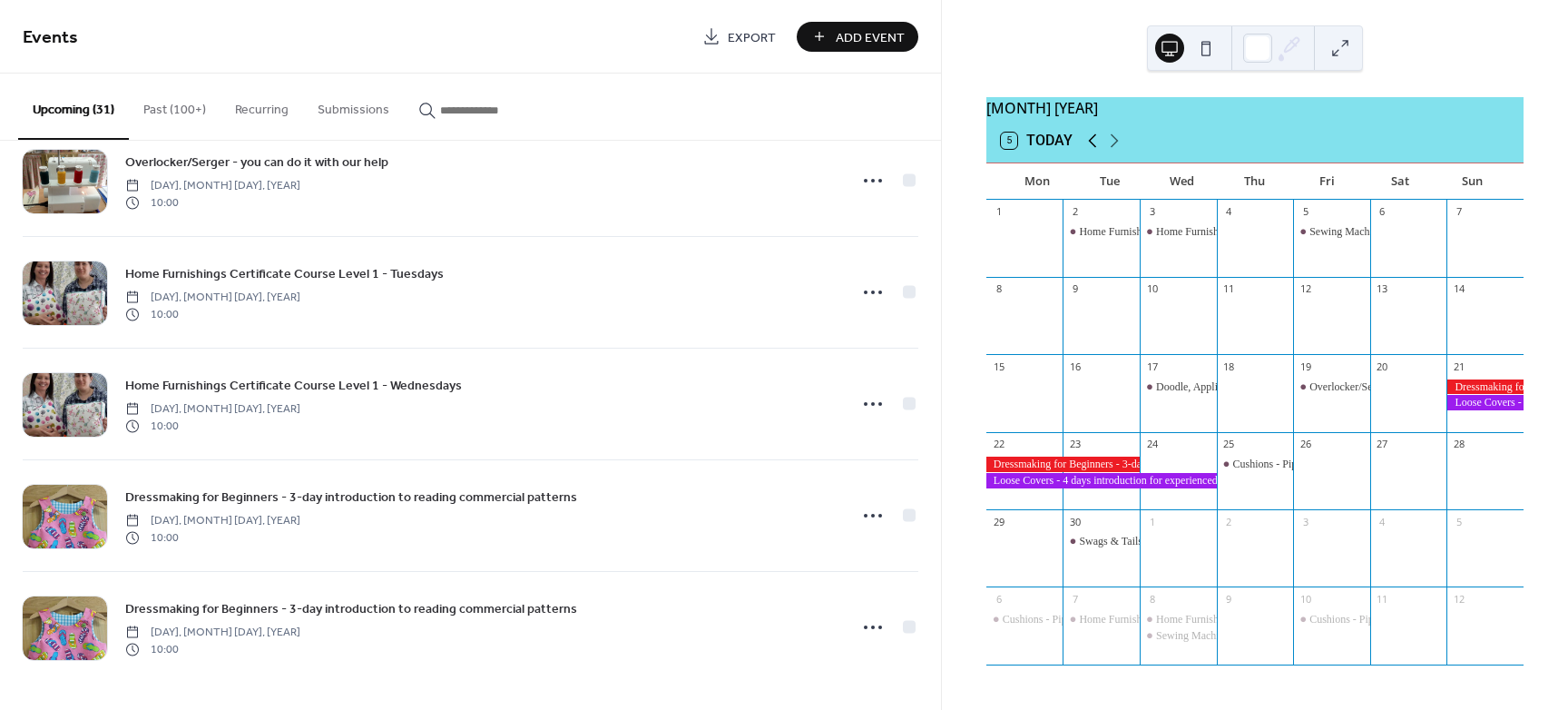 click 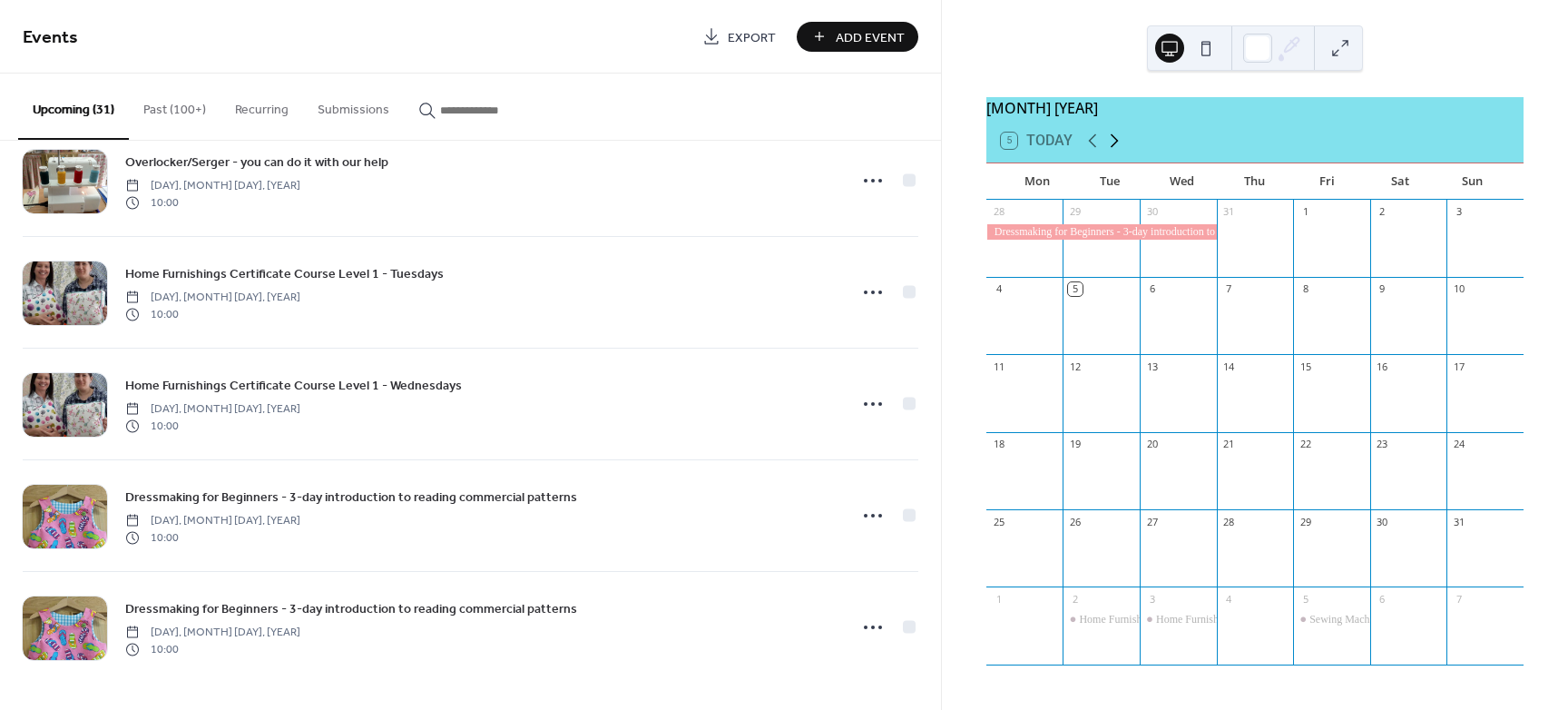 click 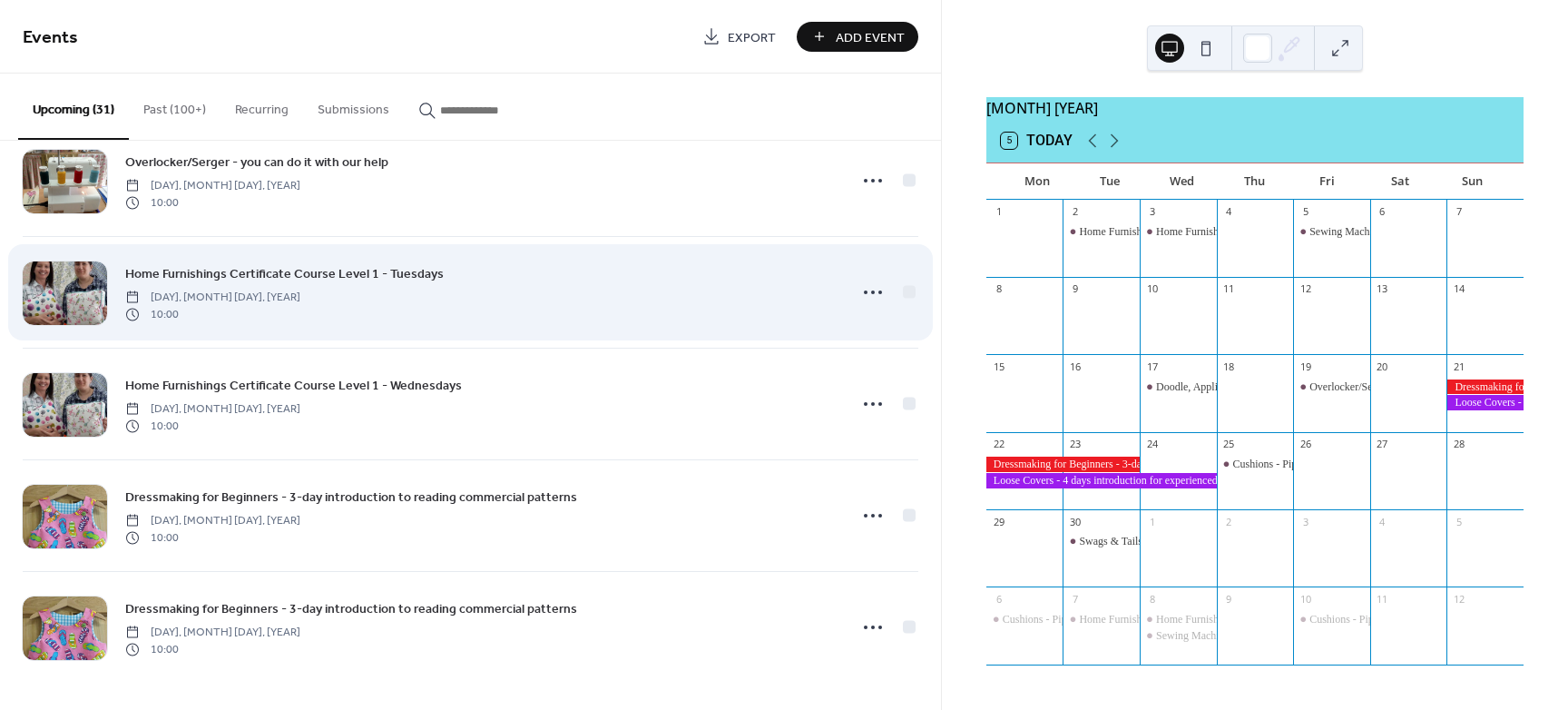 click on "Home Furnishings Certificate Course Level 1 - Tuesdays [DAY], [MONTH] [DAY], [YEAR] 10:00" at bounding box center (470, 292) 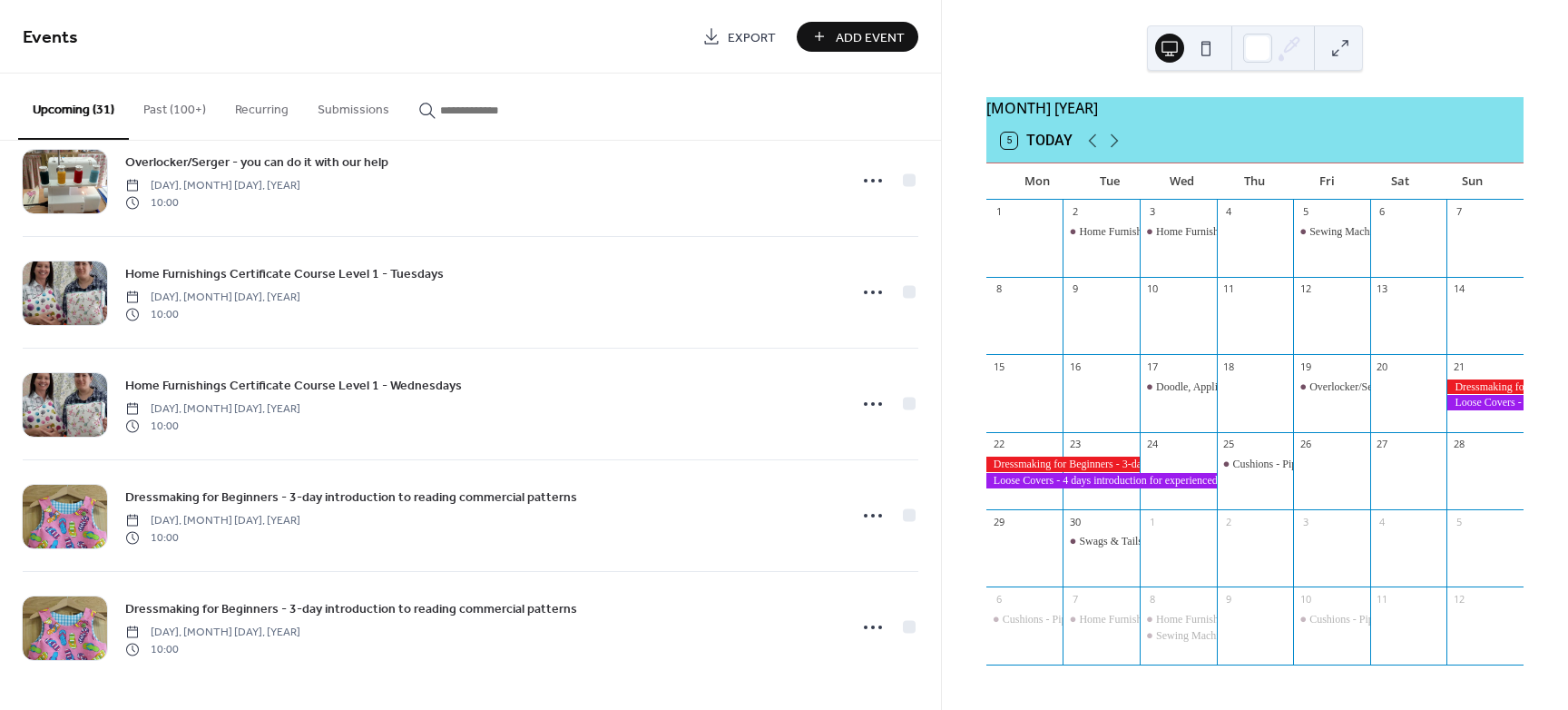 click on "[MONTH] [YEAR] 5 Today Mon Tue Wed Thu Fri Sat Sun 1 2 Home Furnishings Certificate Course Level 1 - Tuesdays 3 Home Furnishings Certificate Course Level 1 - Wednesdays 4 5 Sewing Machines for Beginners 6 7 8 9 10 11 12 13 14 15 16 17 Doodle, Applique - having fun after a hard week & just relax ! 18 19 Overlocker/Serger - you can do it with our help 20 21 22 23 24 25 Cushions - Piped & Zipped - the easy way ! 26 27 28 29 30 Swags & Tails - 2 spaces remaining 1 2 3 4 5 6 Cushions - Piped & Zipped - the easy way ! 7 Home Furnishings Certificate Course Level 1 - Tuesdays 8 Home Furnishings Certificate Course Level 1 - Wednesdays Sewing Machines for Beginners 9 10 Cushions - Piped & Zipped - the easy way ! 11 12" at bounding box center (1255, 355) 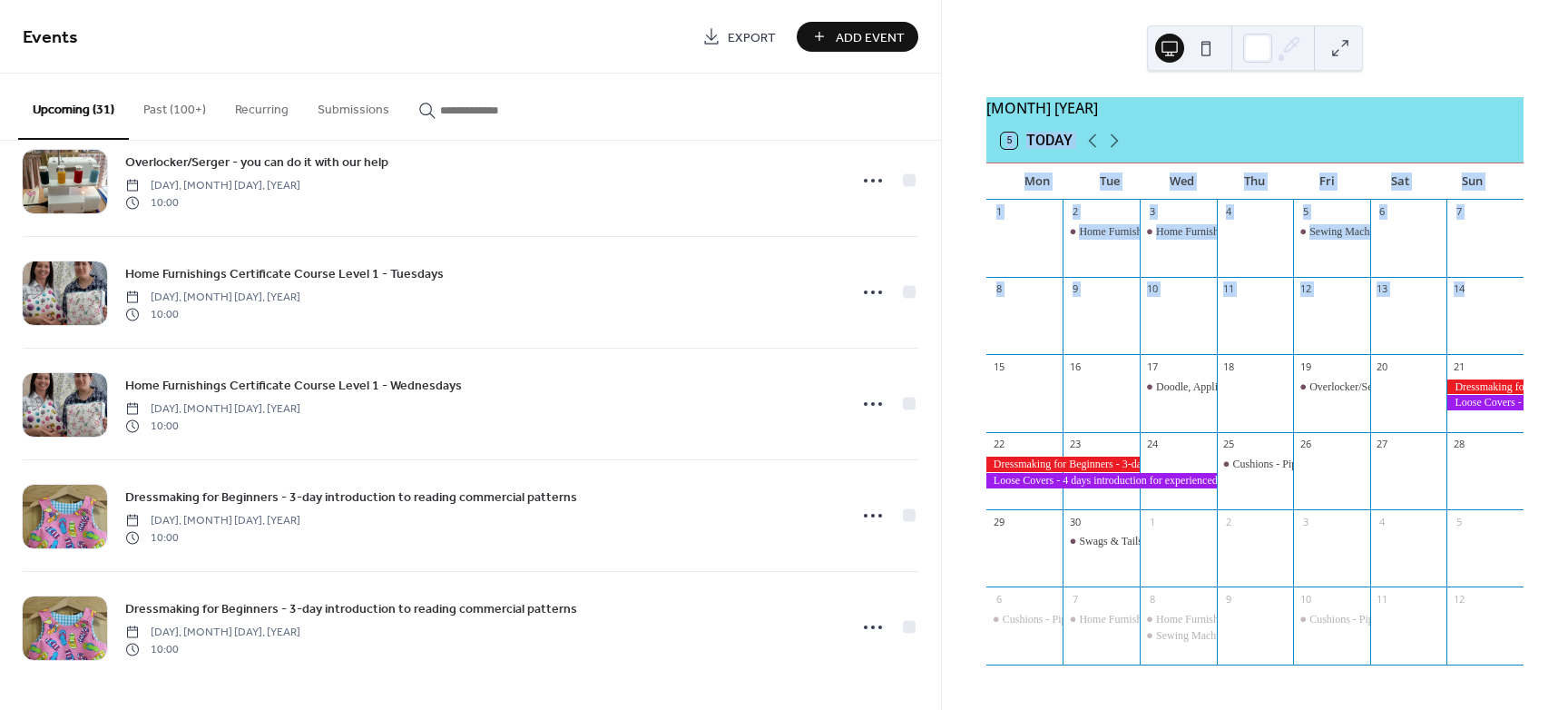drag, startPoint x: 1562, startPoint y: 82, endPoint x: 1555, endPoint y: 291, distance: 209.11719 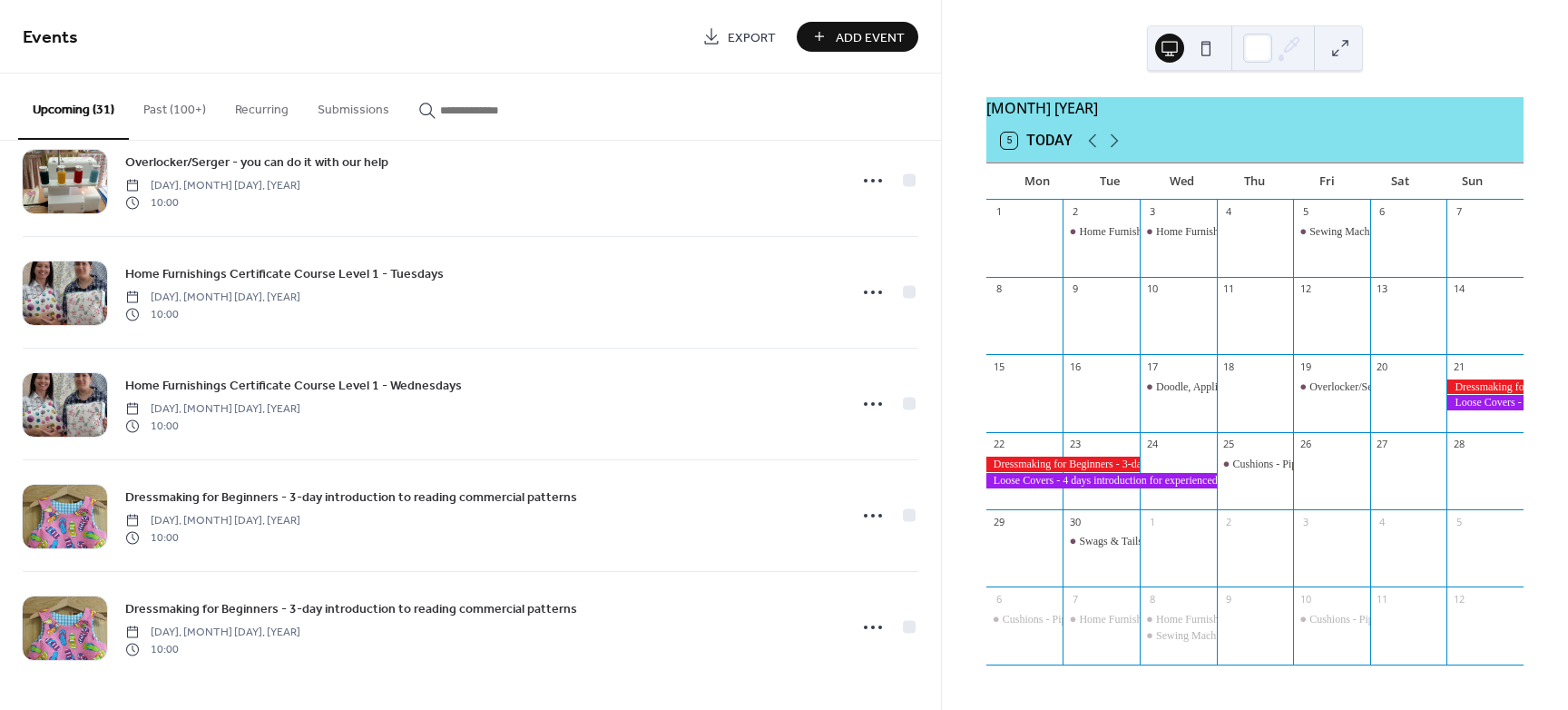 click on "[MONTH] [YEAR] 5 Today Mon Tue Wed Thu Fri Sat Sun 1 2 Home Furnishings Certificate Course Level 1 - Tuesdays 3 Home Furnishings Certificate Course Level 1 - Wednesdays 4 5 Sewing Machines for Beginners 6 7 8 9 10 11 12 13 14 15 16 17 Doodle, Applique - having fun after a hard week & just relax ! 18 19 Overlocker/Serger - you can do it with our help 20 21 22 23 24 25 Cushions - Piped & Zipped - the easy way ! 26 27 28 29 30 Swags & Tails - 2 spaces remaining 1 2 3 4 5 6 Cushions - Piped & Zipped - the easy way ! 7 Home Furnishings Certificate Course Level 1 - Tuesdays 8 Home Furnishings Certificate Course Level 1 - Wednesdays Sewing Machines for Beginners 9 10 Cushions - Piped & Zipped - the easy way ! 11 12" at bounding box center (1255, 355) 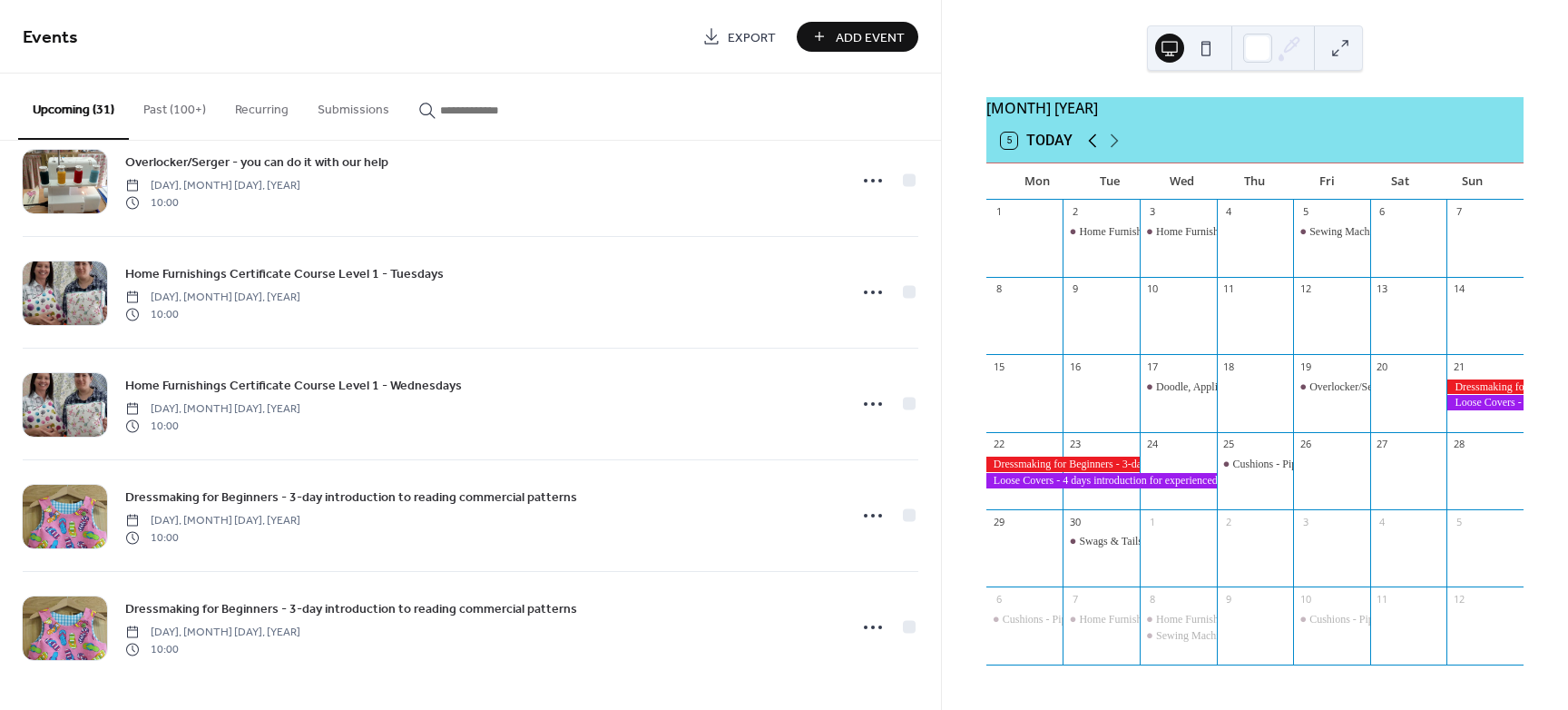 click 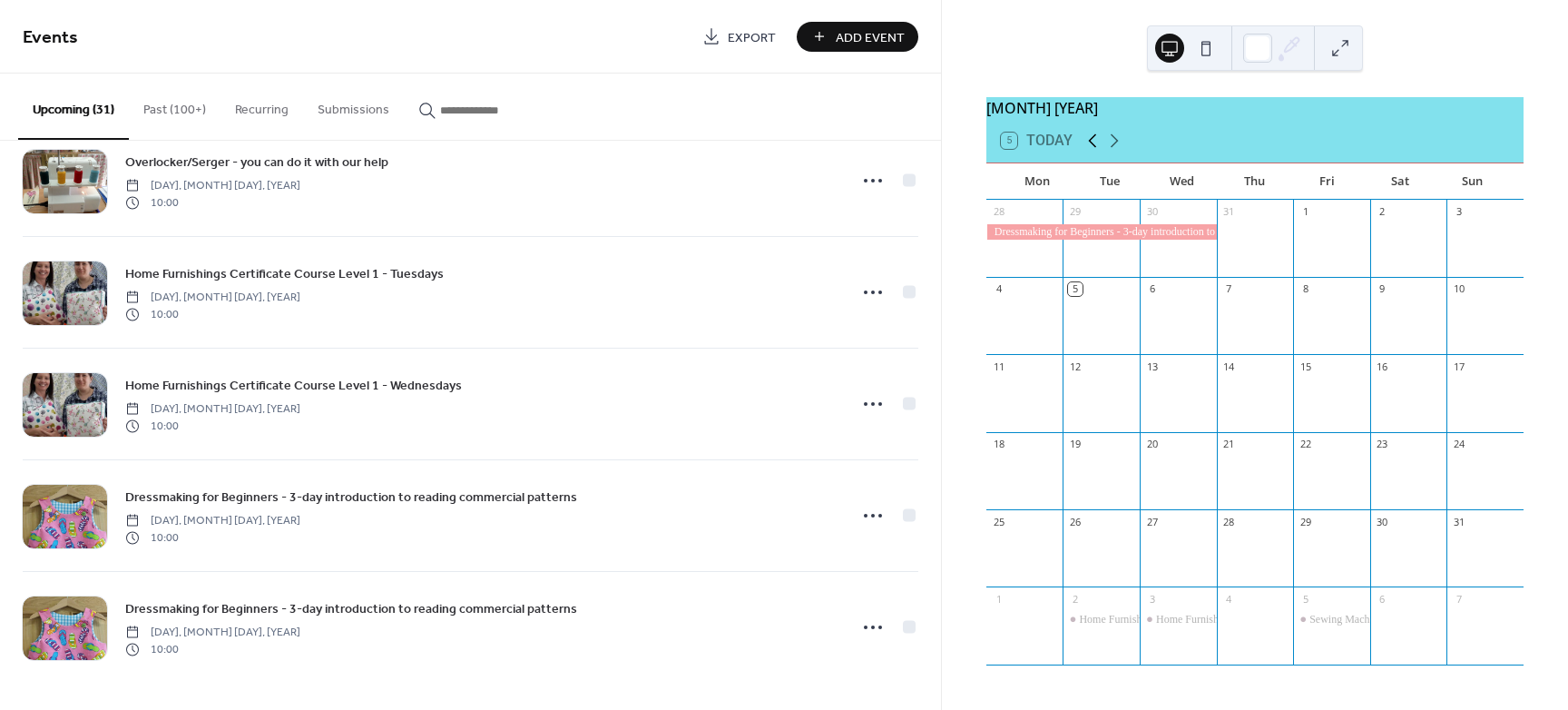 click 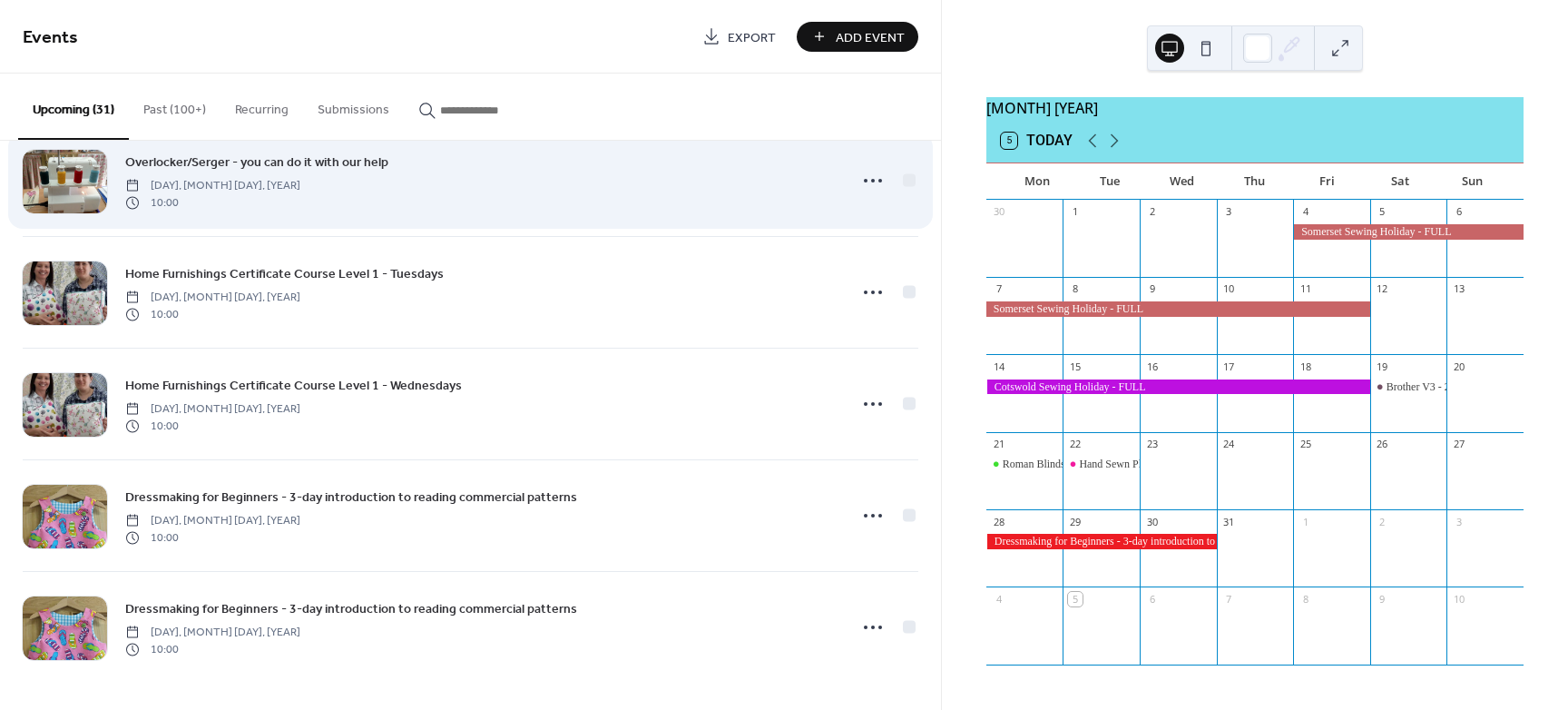 click on "Overlocker/Serger - you can do it with our help [DAY], [MONTH] [DAY], [YEAR] 10:00" at bounding box center (480, 181) 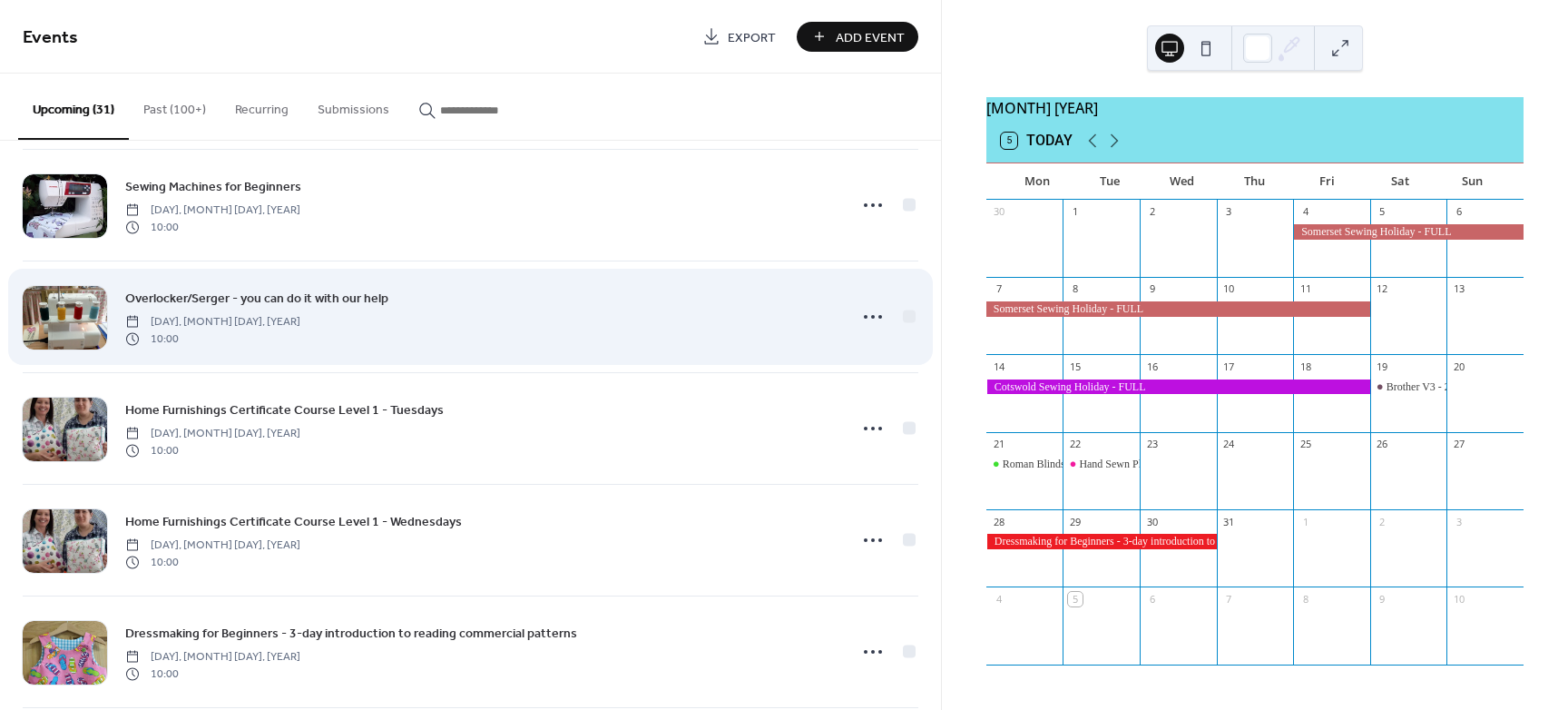 scroll, scrollTop: 2946, scrollLeft: 0, axis: vertical 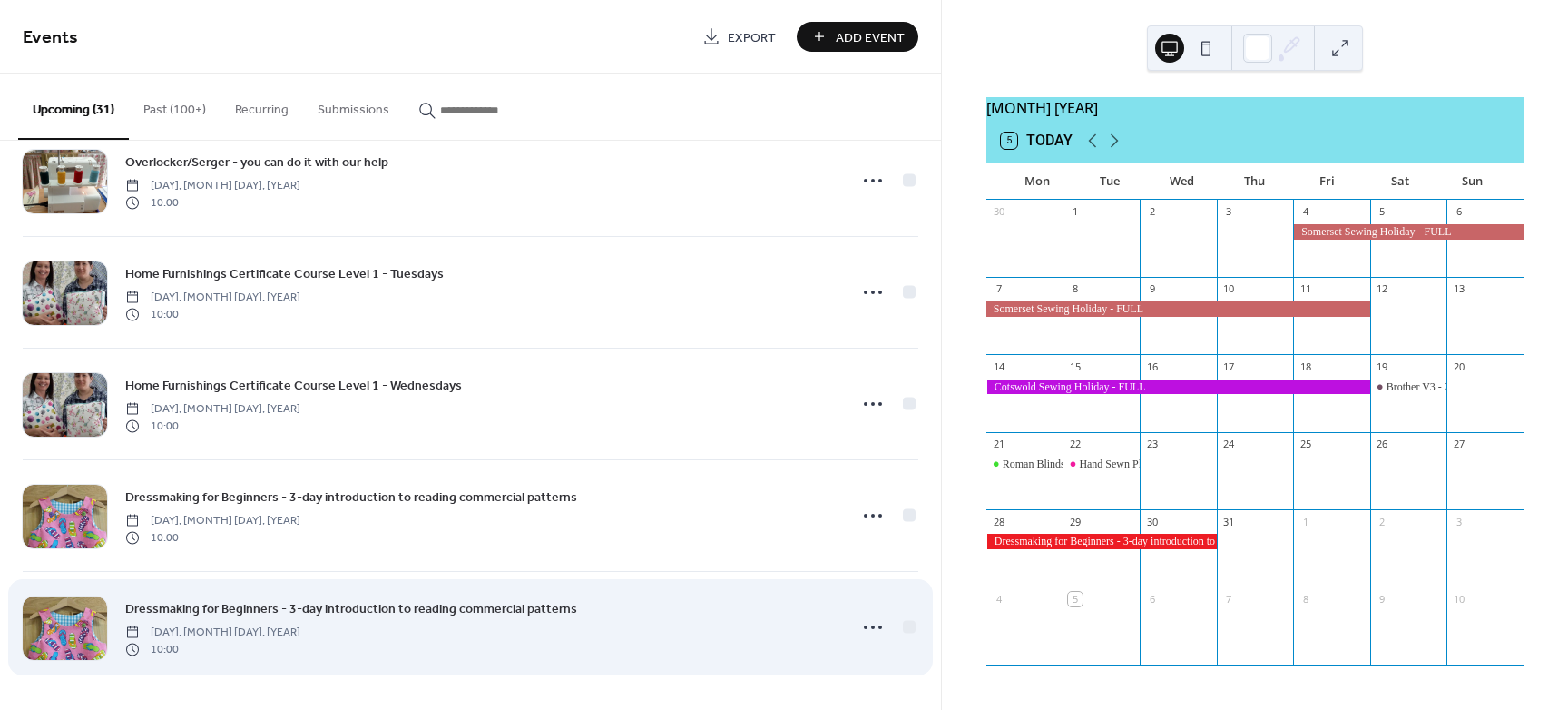 click on "Dressmaking for Beginners - 3-day introduction to reading commercial patterns  [DAY], [MONTH] [DAY], [YEAR] 10:00" at bounding box center [470, 627] 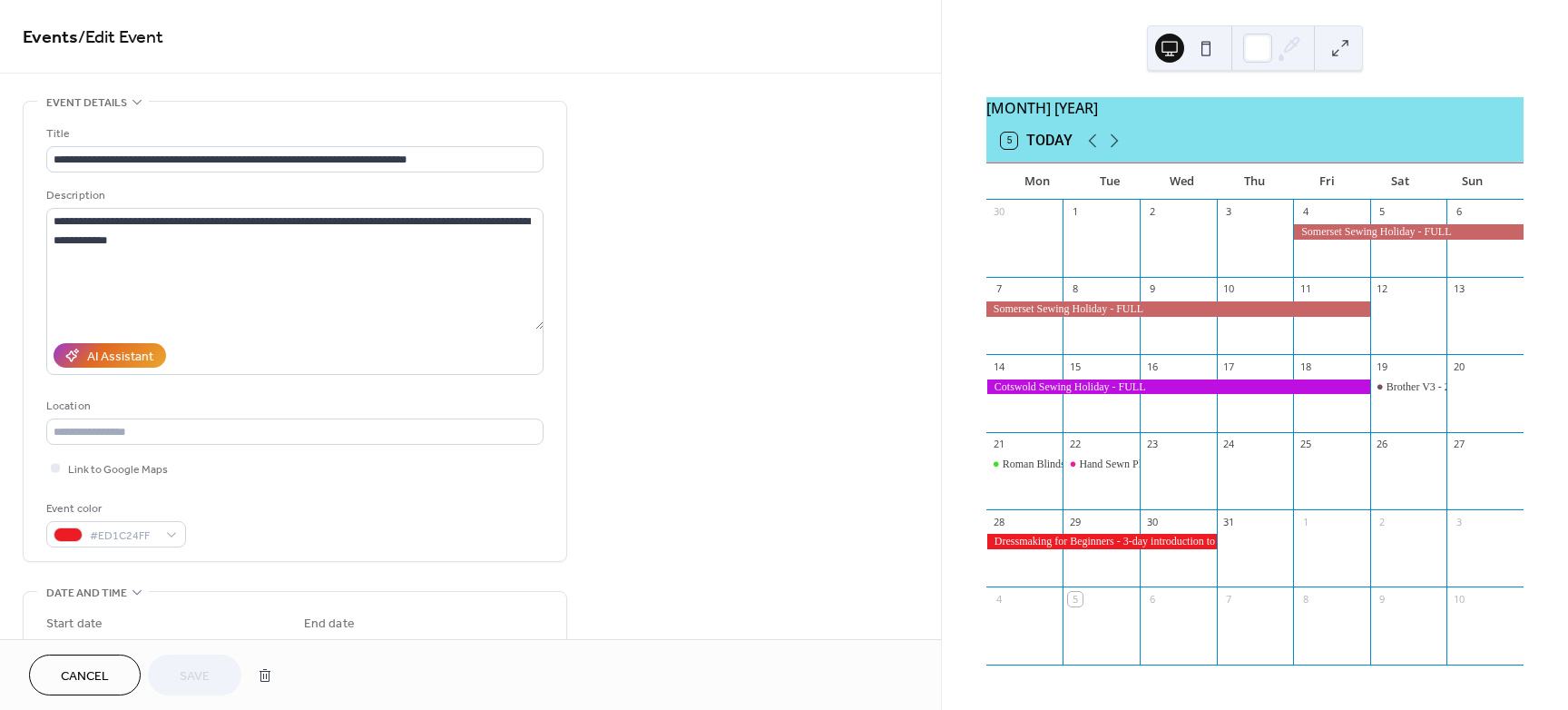 click on "**********" at bounding box center [470, 725] 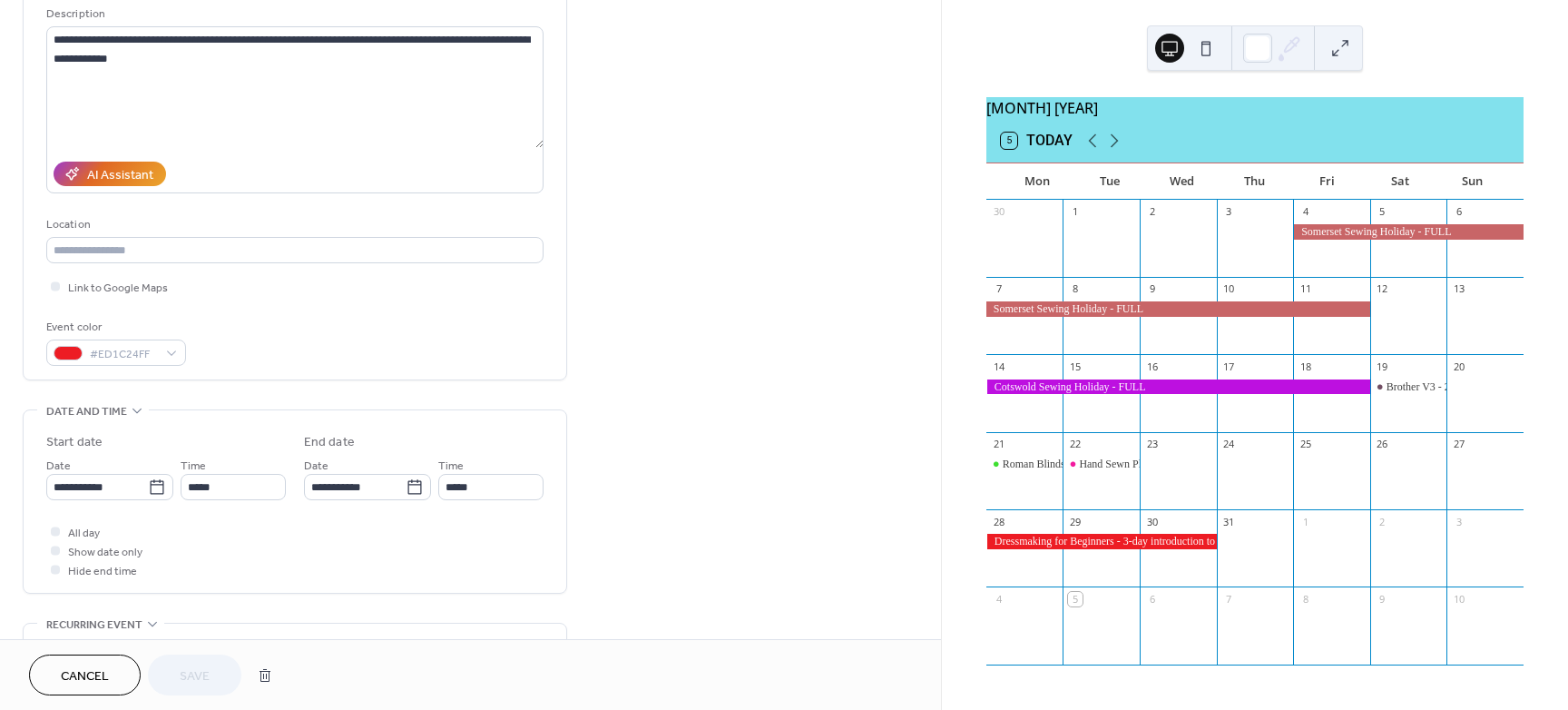 scroll, scrollTop: 227, scrollLeft: 0, axis: vertical 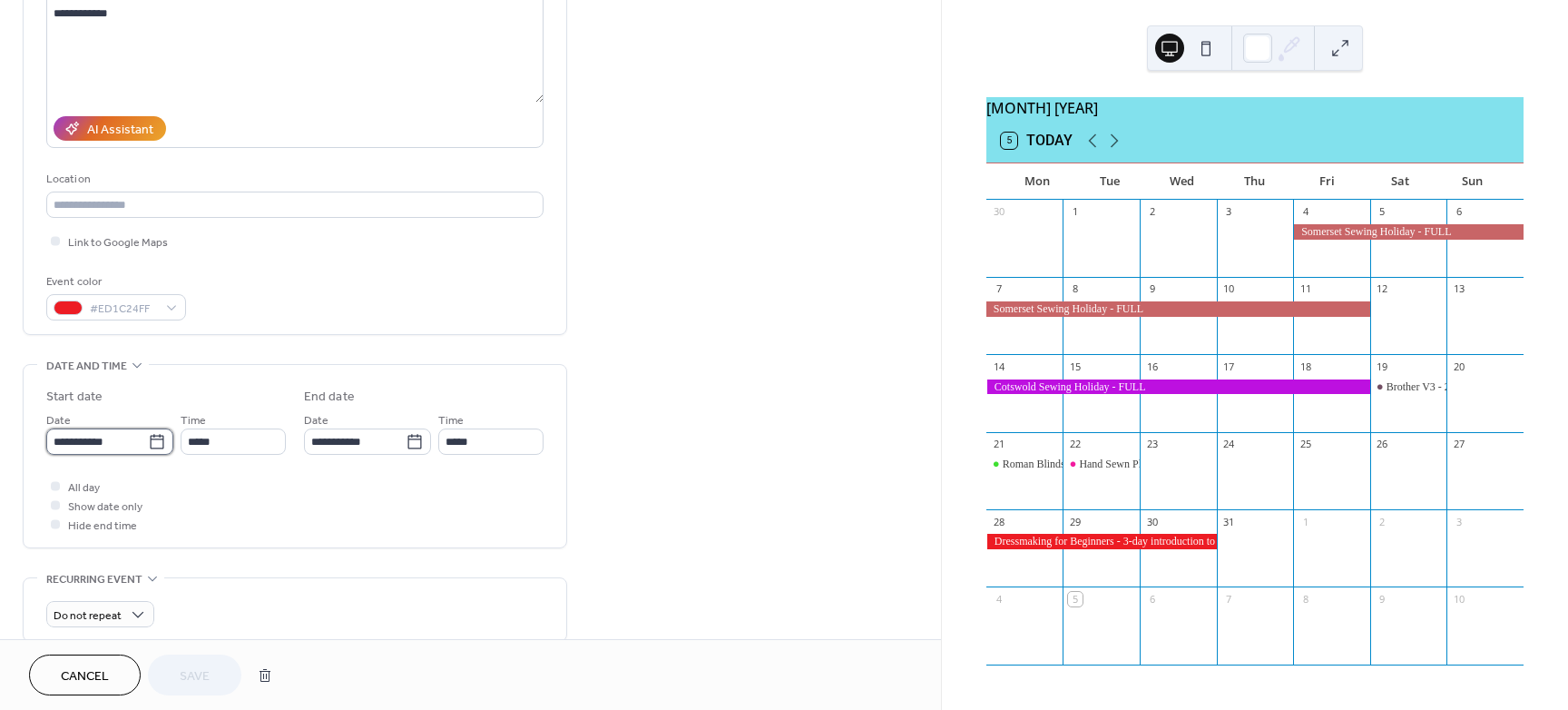 click on "**********" at bounding box center [97, 441] 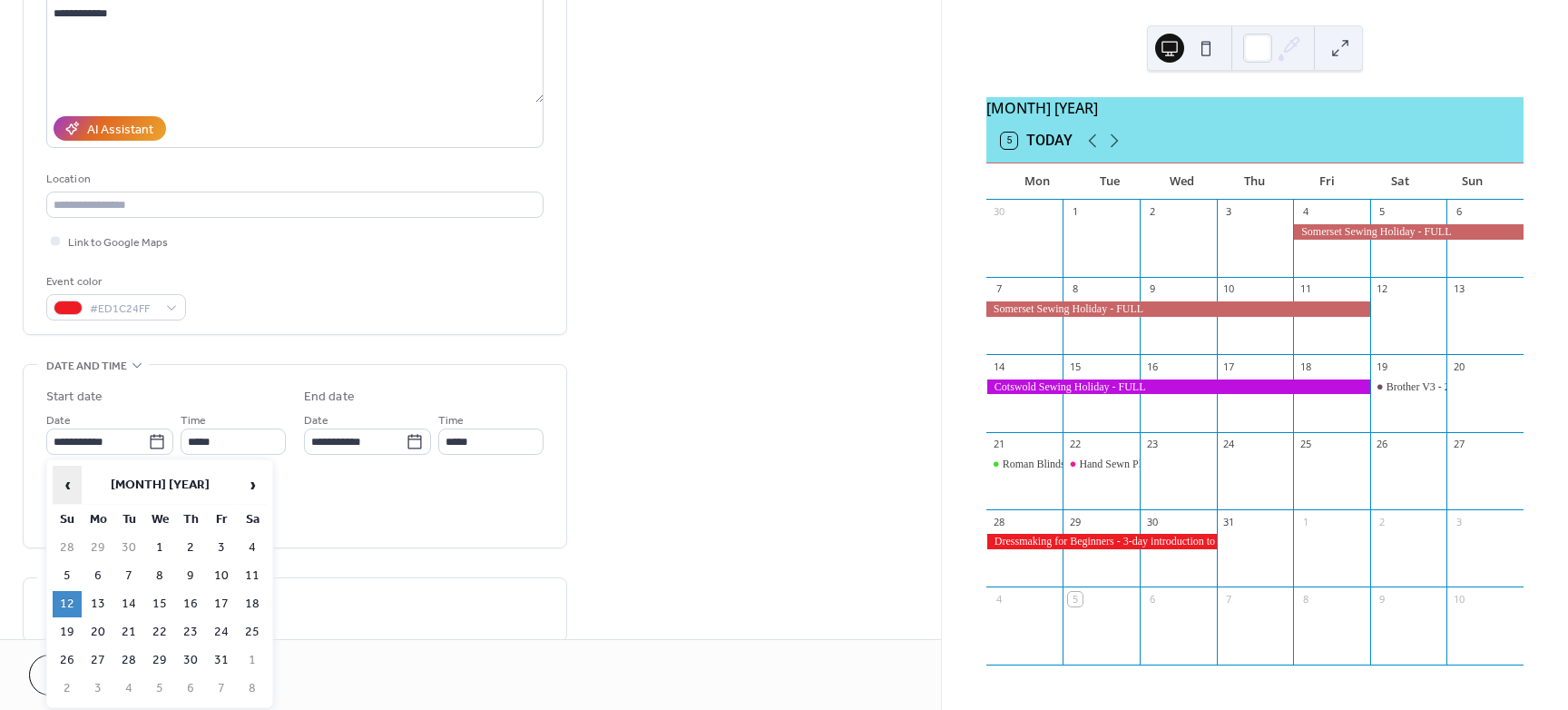 click on "‹" at bounding box center [67, 485] 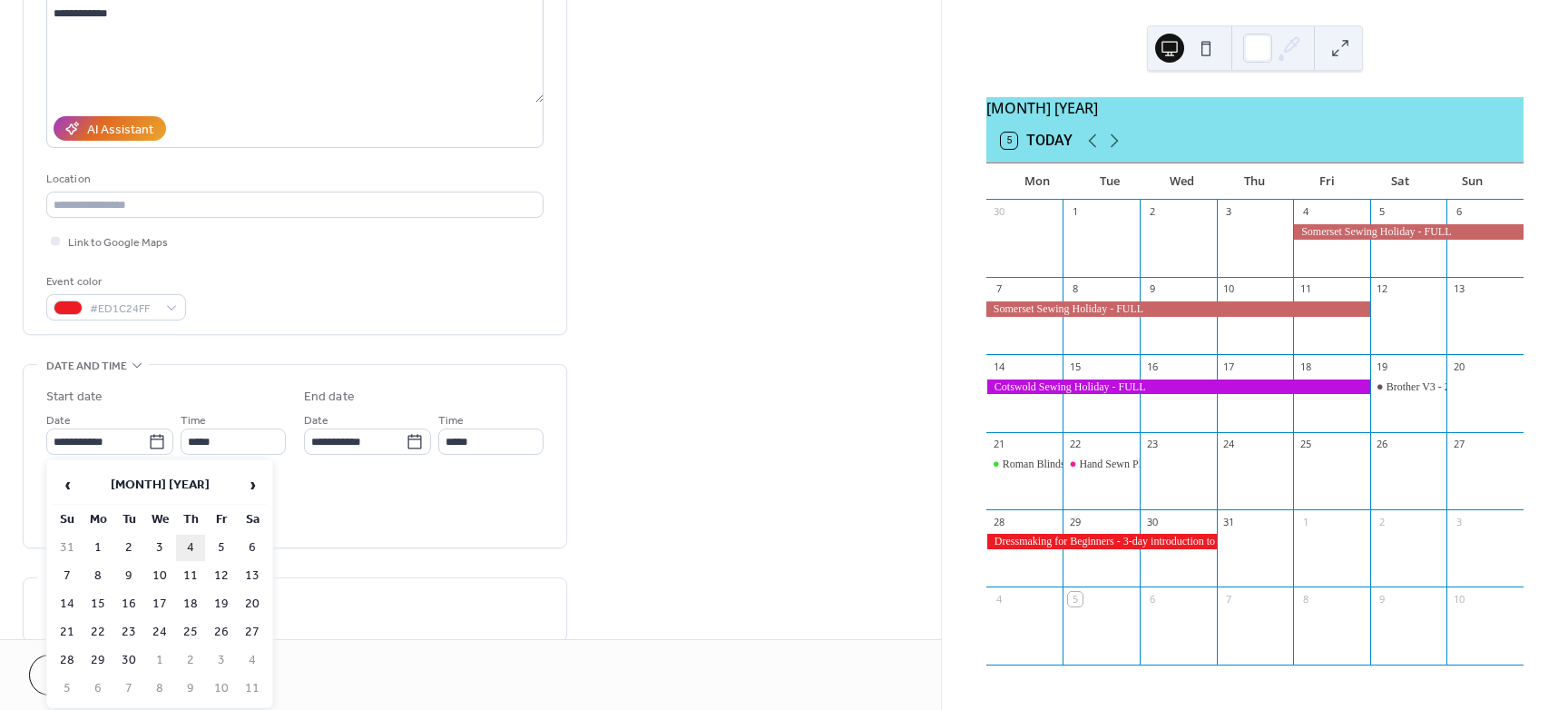 click on "4" at bounding box center [191, 547] 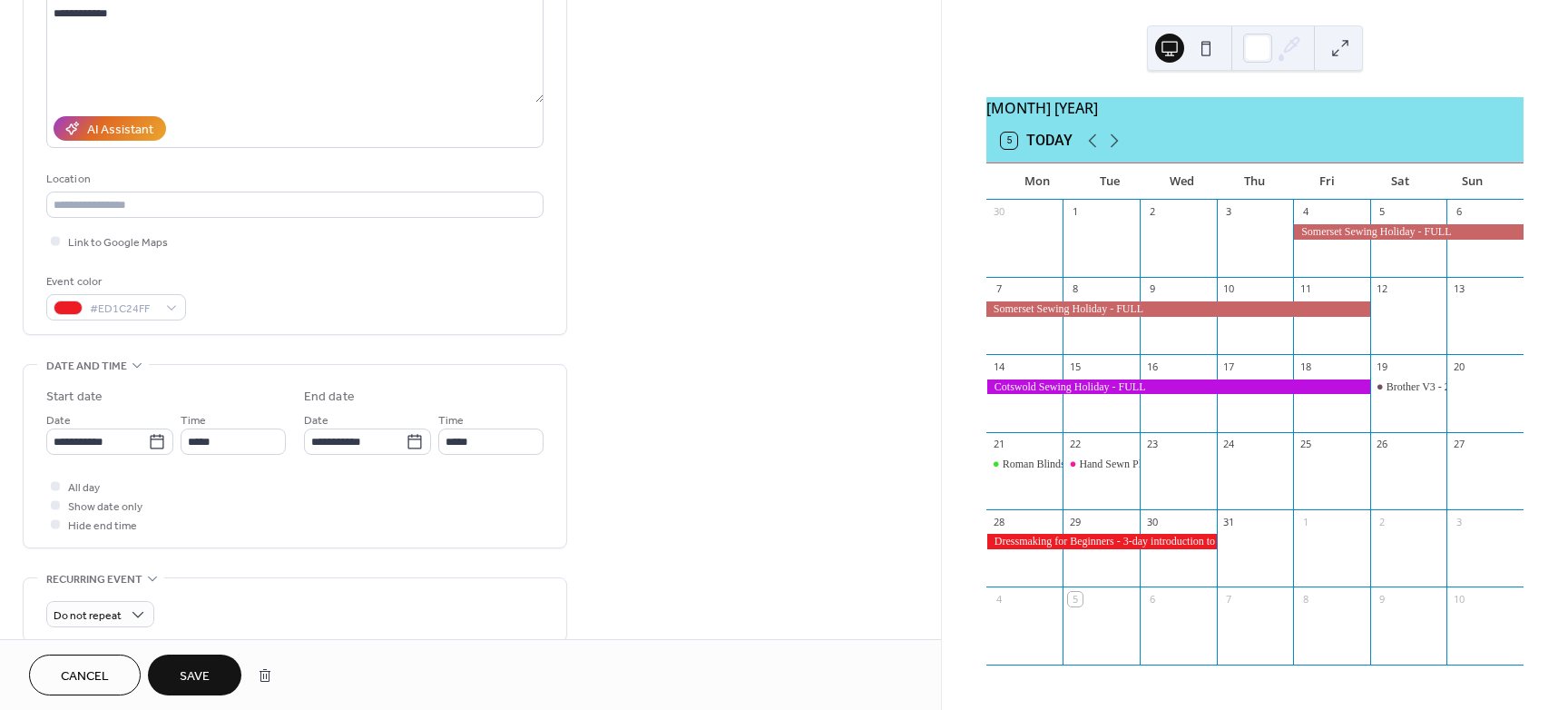 click on "Save" at bounding box center [194, 676] 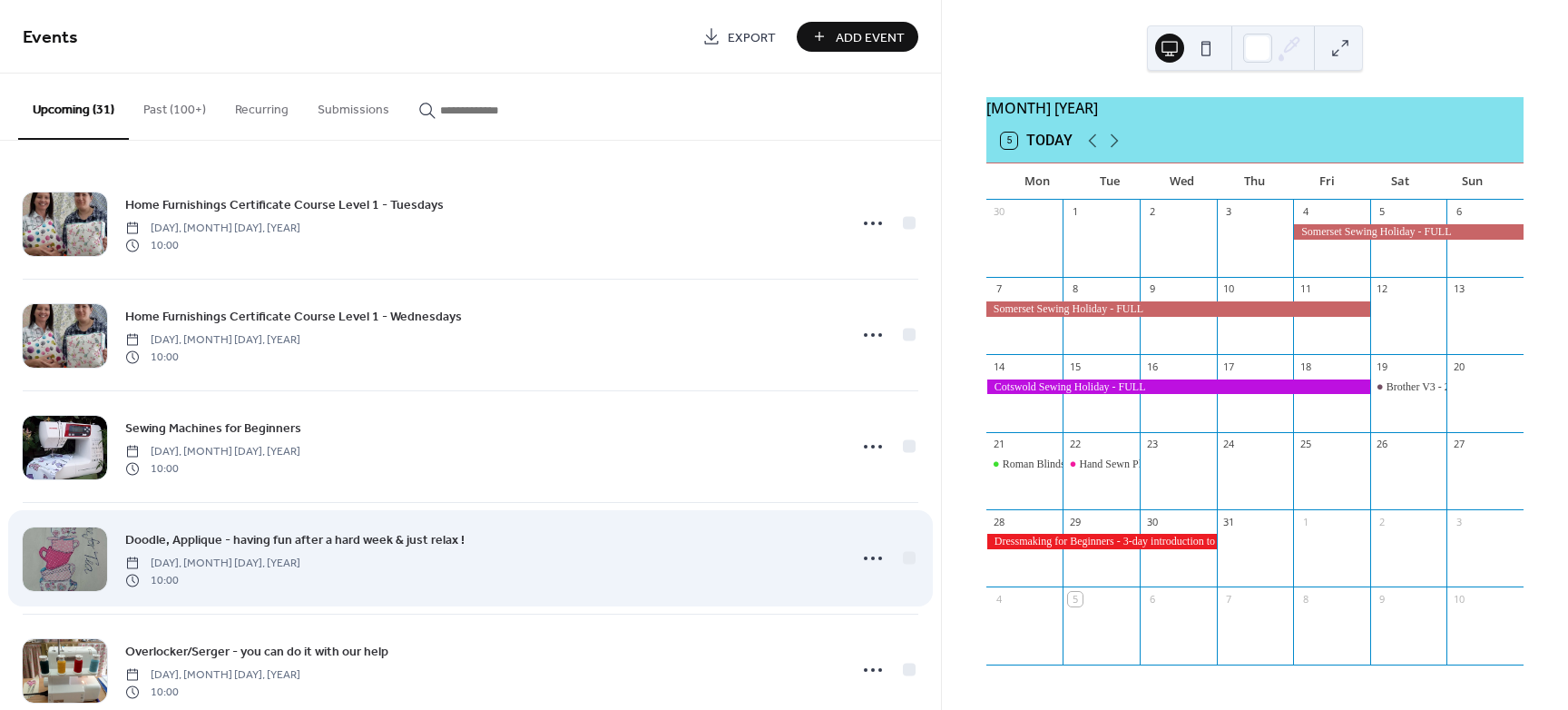 click on "Doodle, Applique - having fun after a hard week & just relax ! [DAY], [MONTH] [DAY], [YEAR] 10:00" at bounding box center (480, 558) 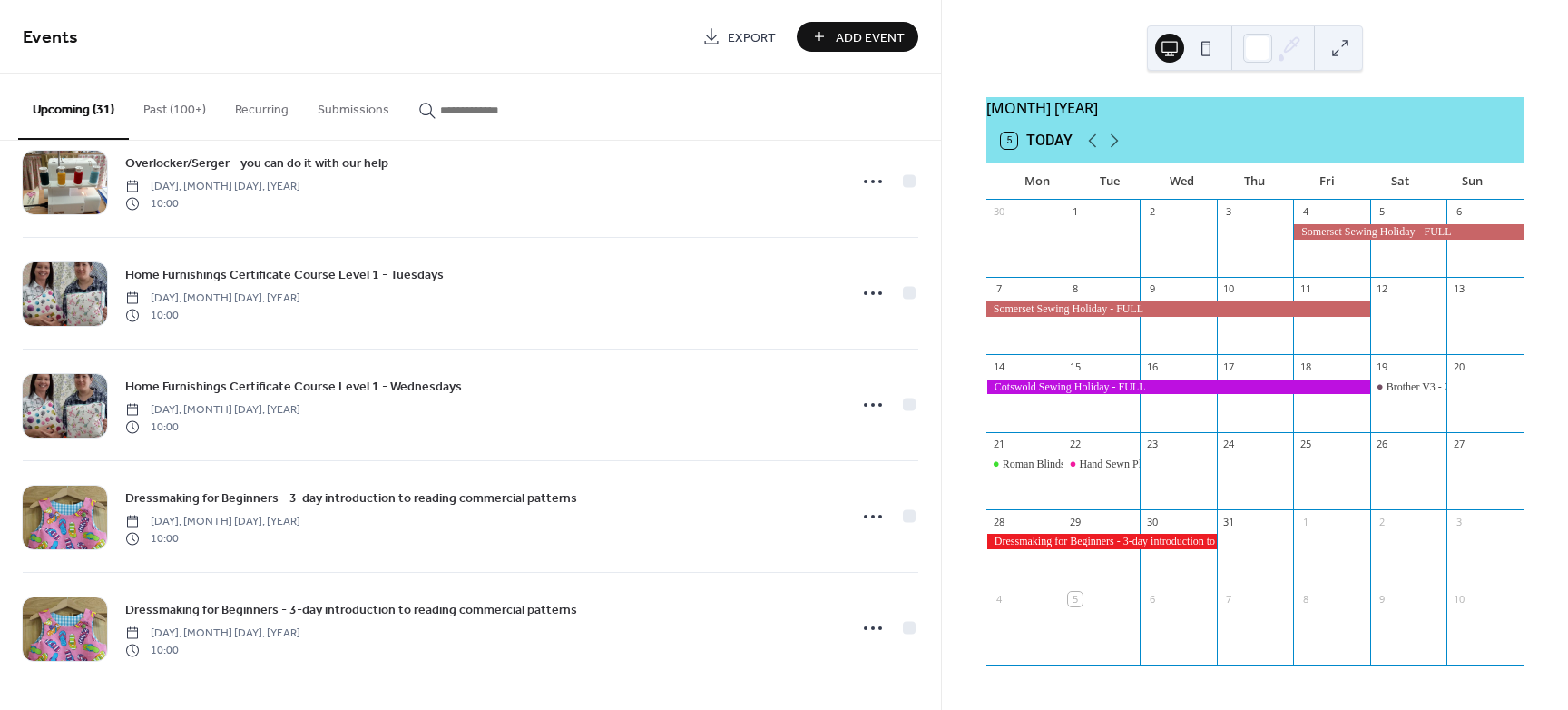 scroll, scrollTop: 2946, scrollLeft: 0, axis: vertical 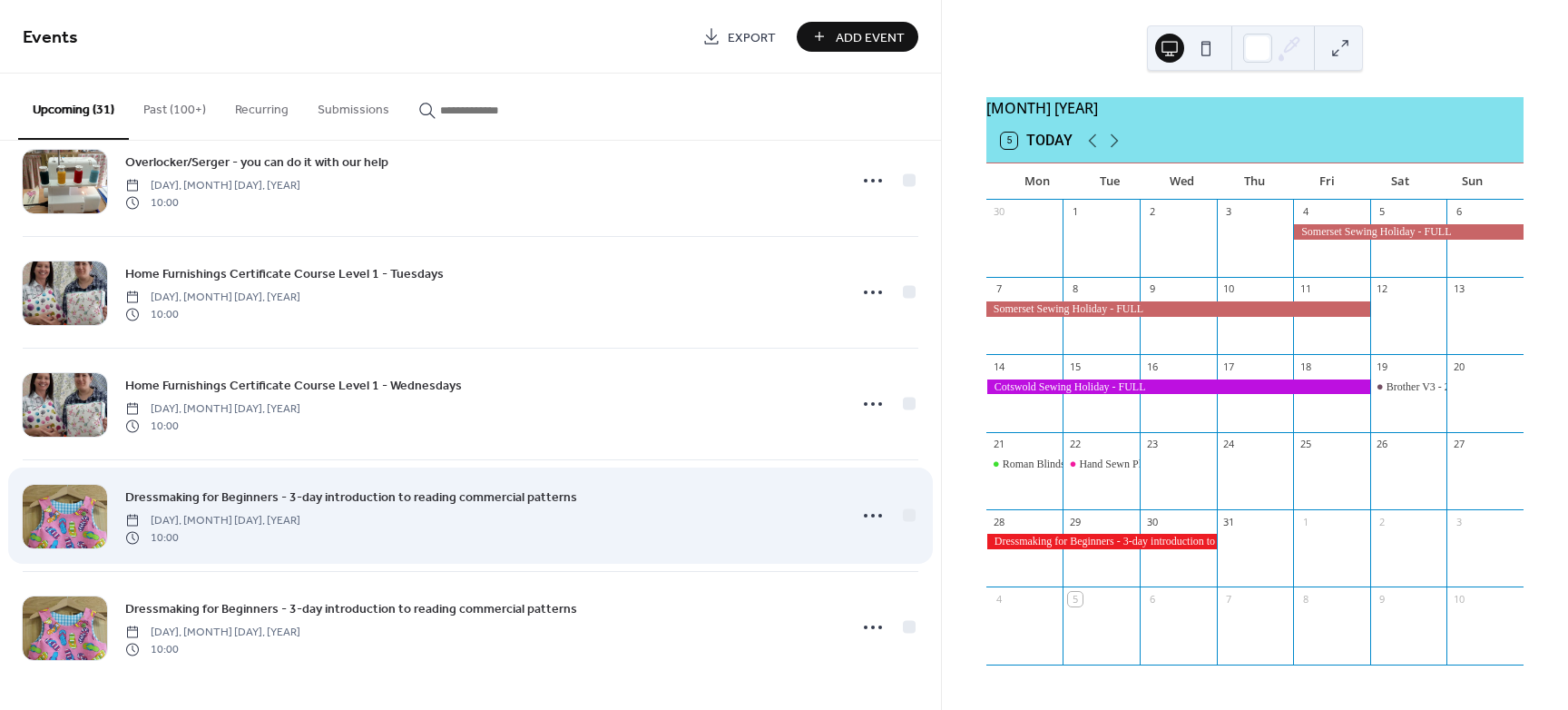 click on "Dressmaking for Beginners - 3-day introduction to reading commercial patterns" at bounding box center [351, 498] 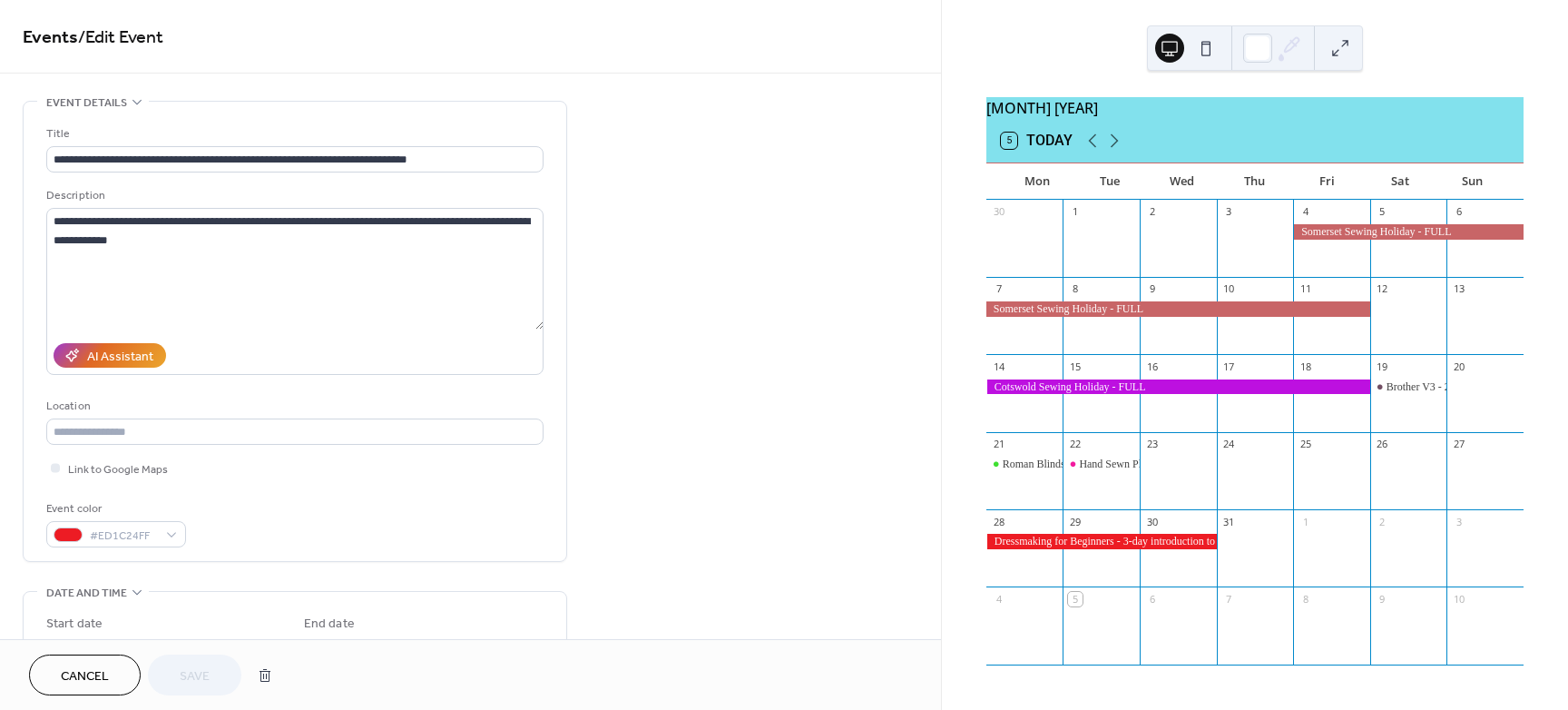 click on "**********" at bounding box center [470, 725] 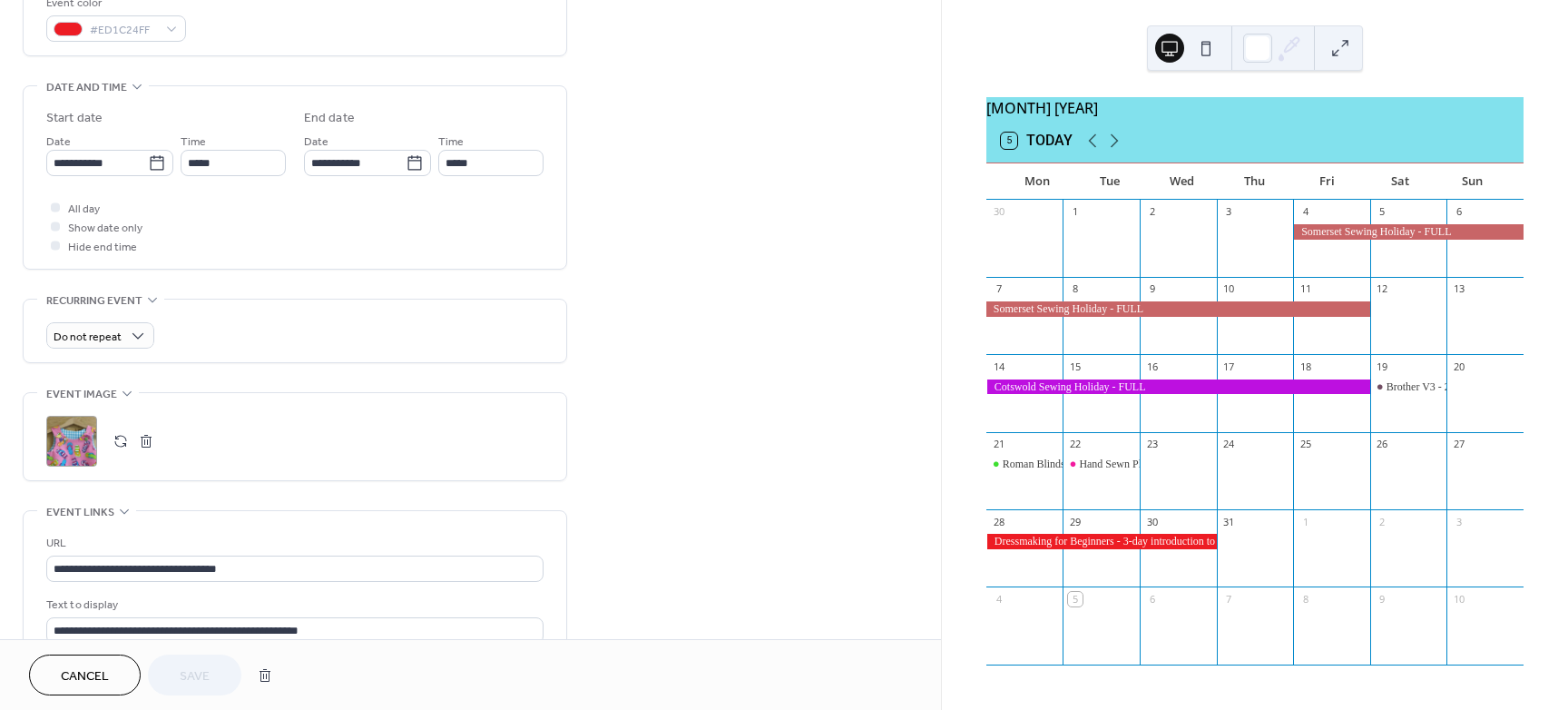 scroll, scrollTop: 545, scrollLeft: 0, axis: vertical 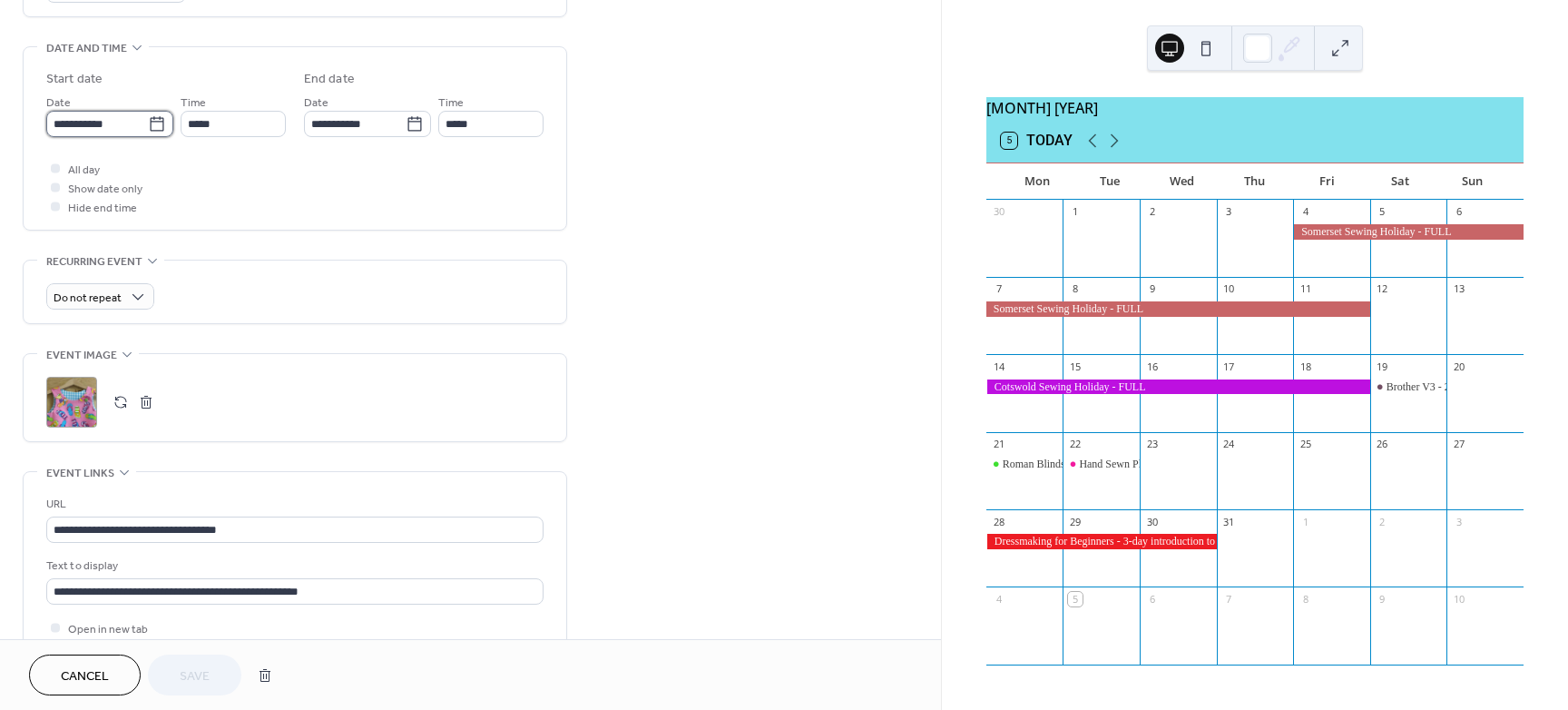click on "**********" at bounding box center [97, 123] 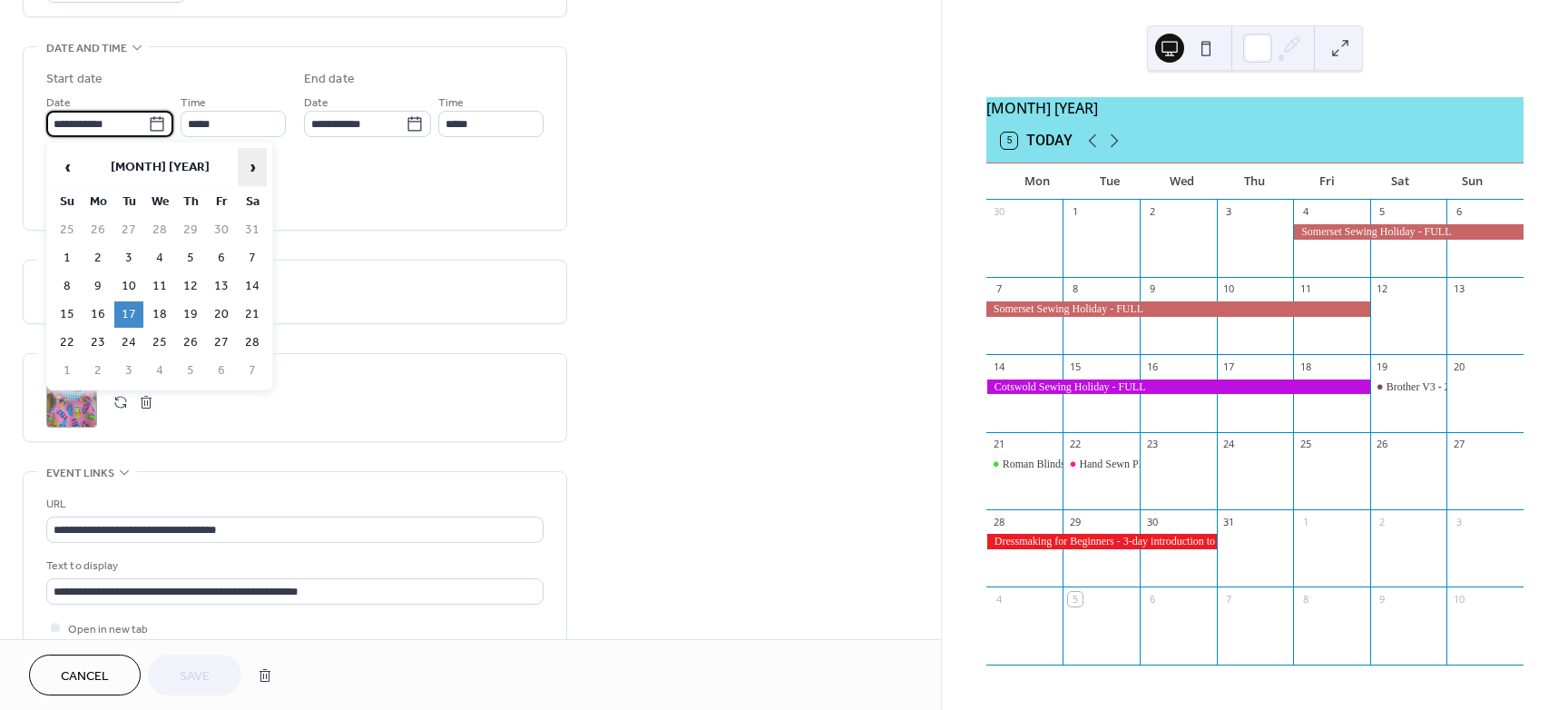 click on "›" at bounding box center (252, 167) 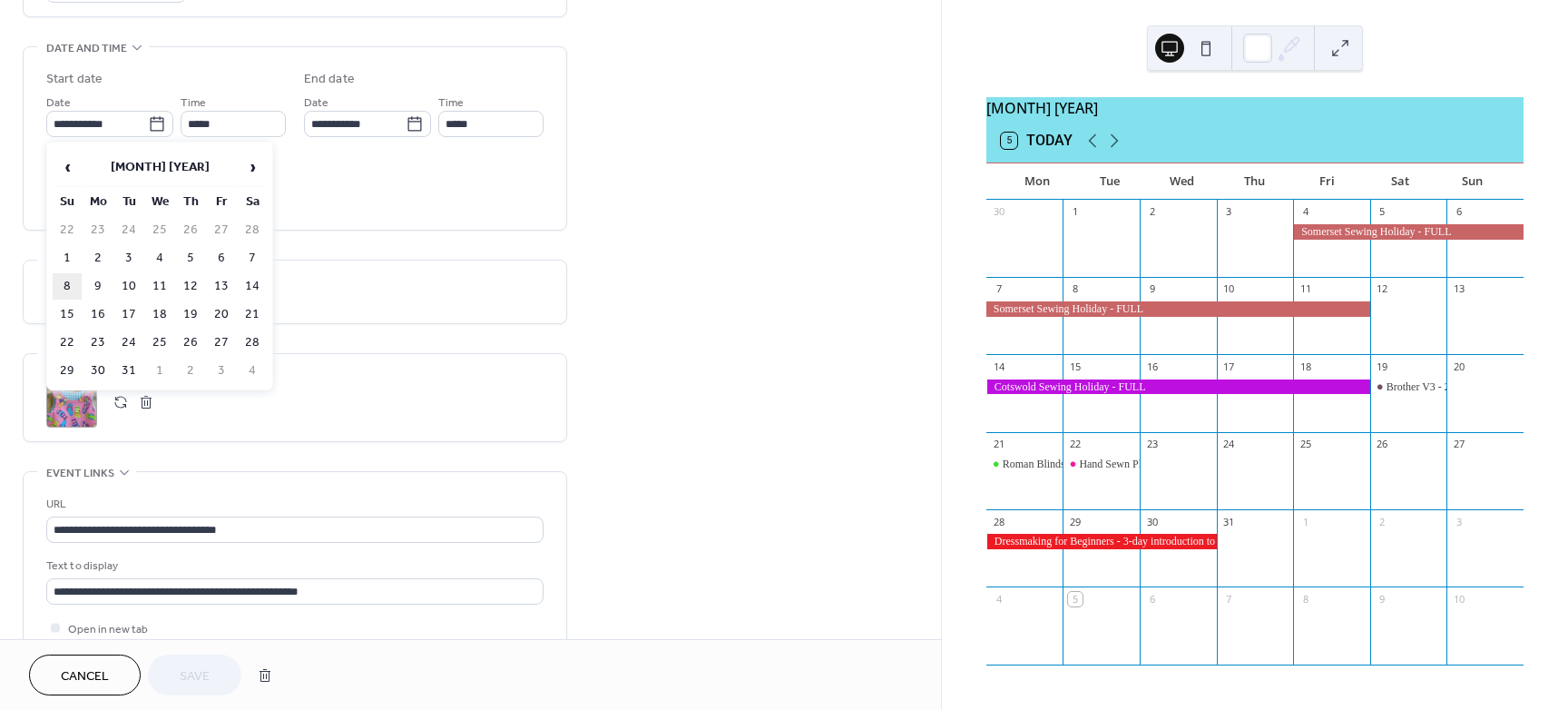 click on "8" at bounding box center [67, 286] 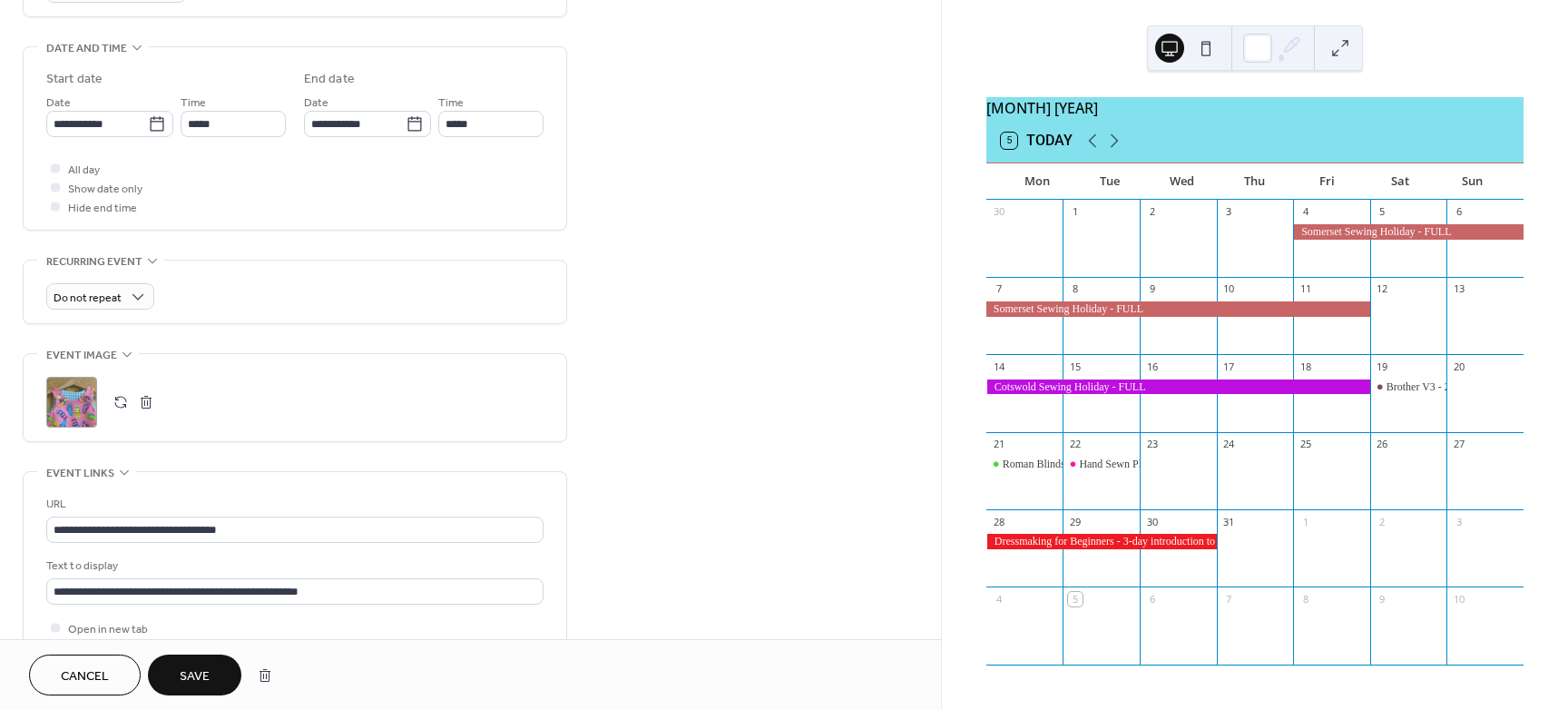 click on "Save" at bounding box center [194, 676] 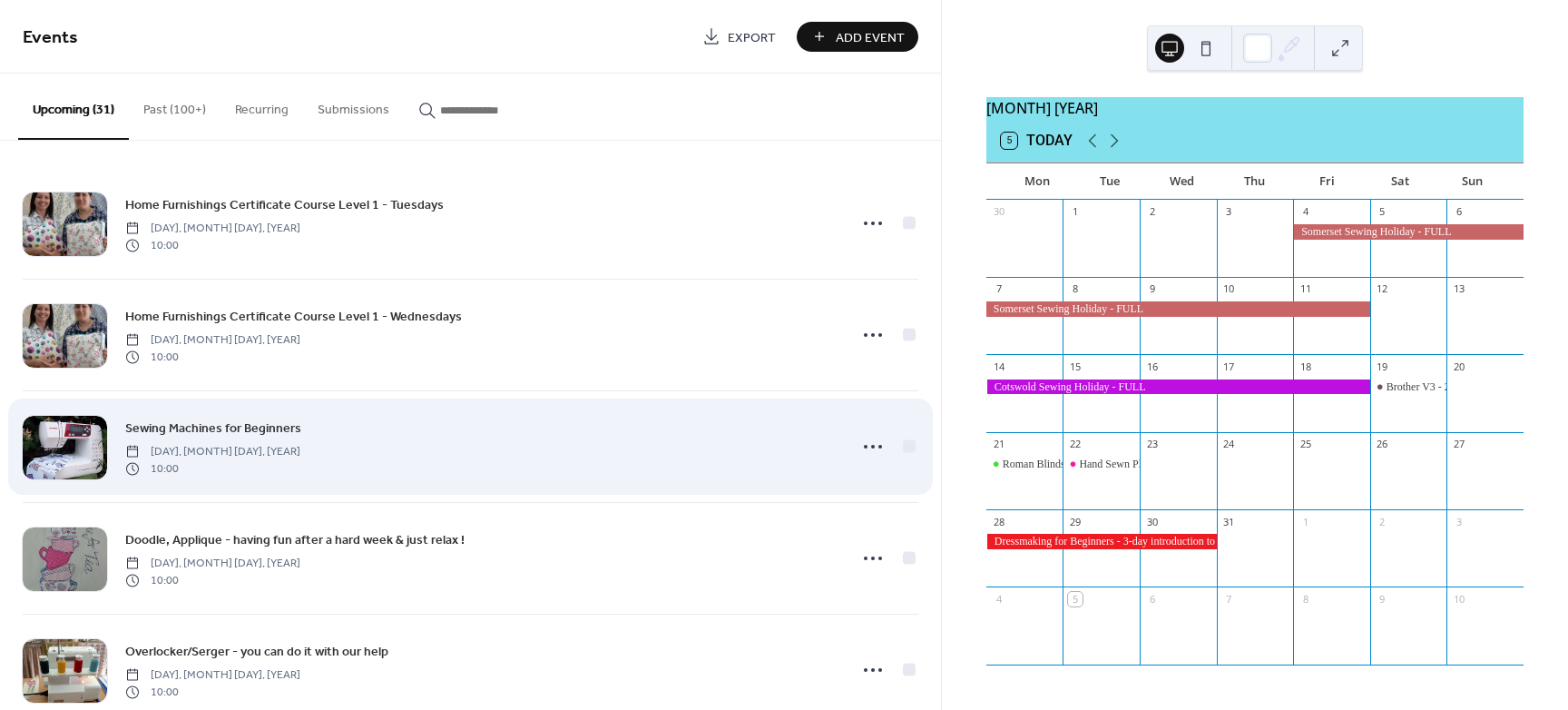 click on "Sewing Machines for Beginners [DAY], [MONTH] [DAY], [YEAR] 10:00" at bounding box center (480, 447) 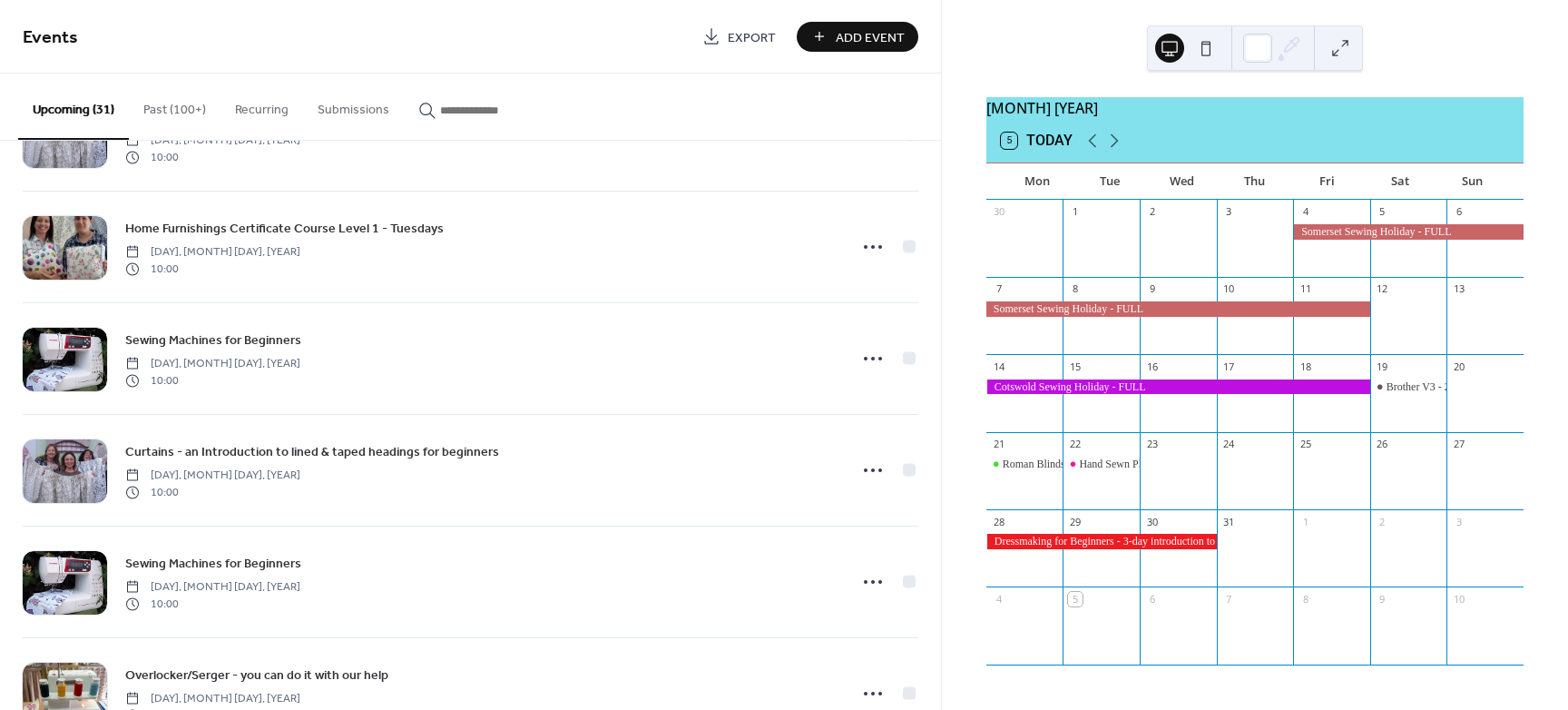 scroll, scrollTop: 2451, scrollLeft: 0, axis: vertical 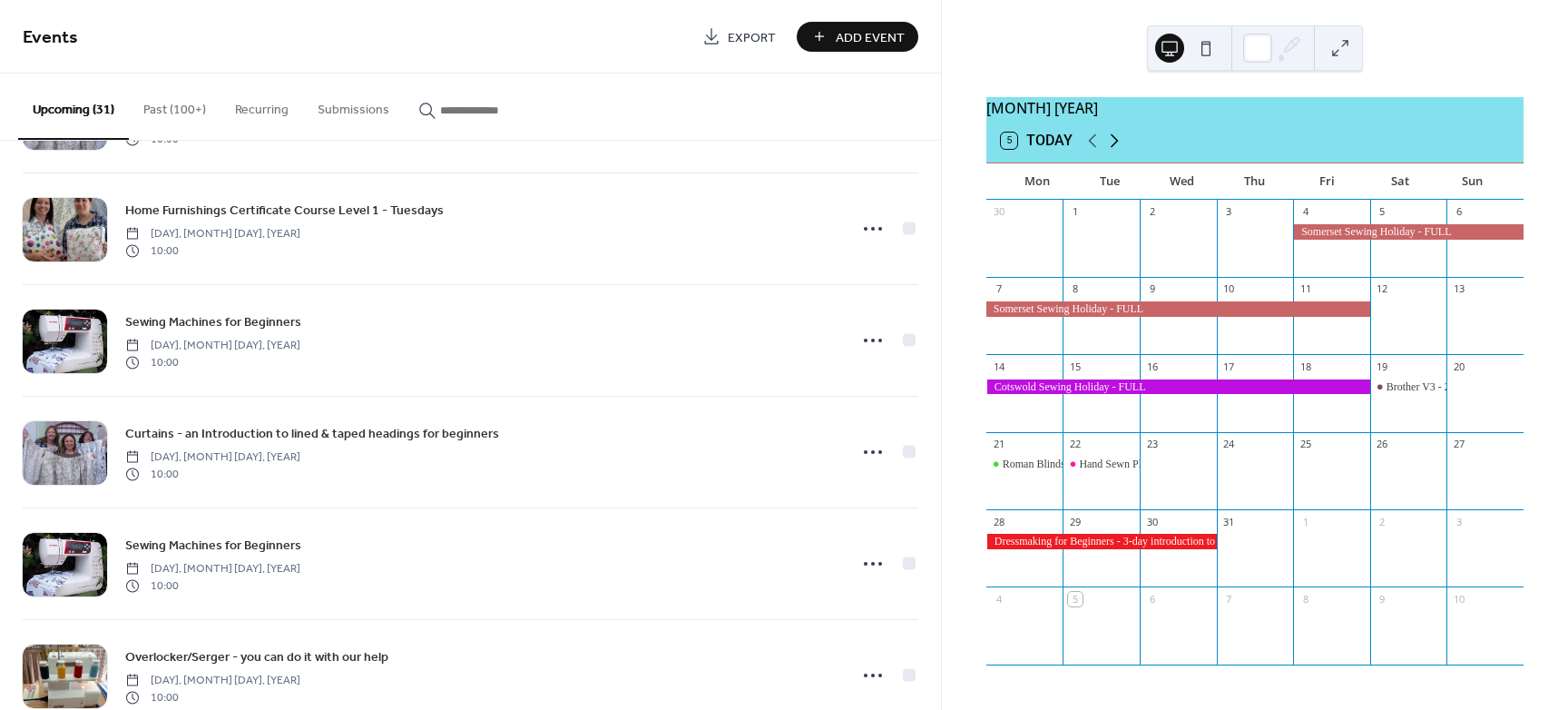 click 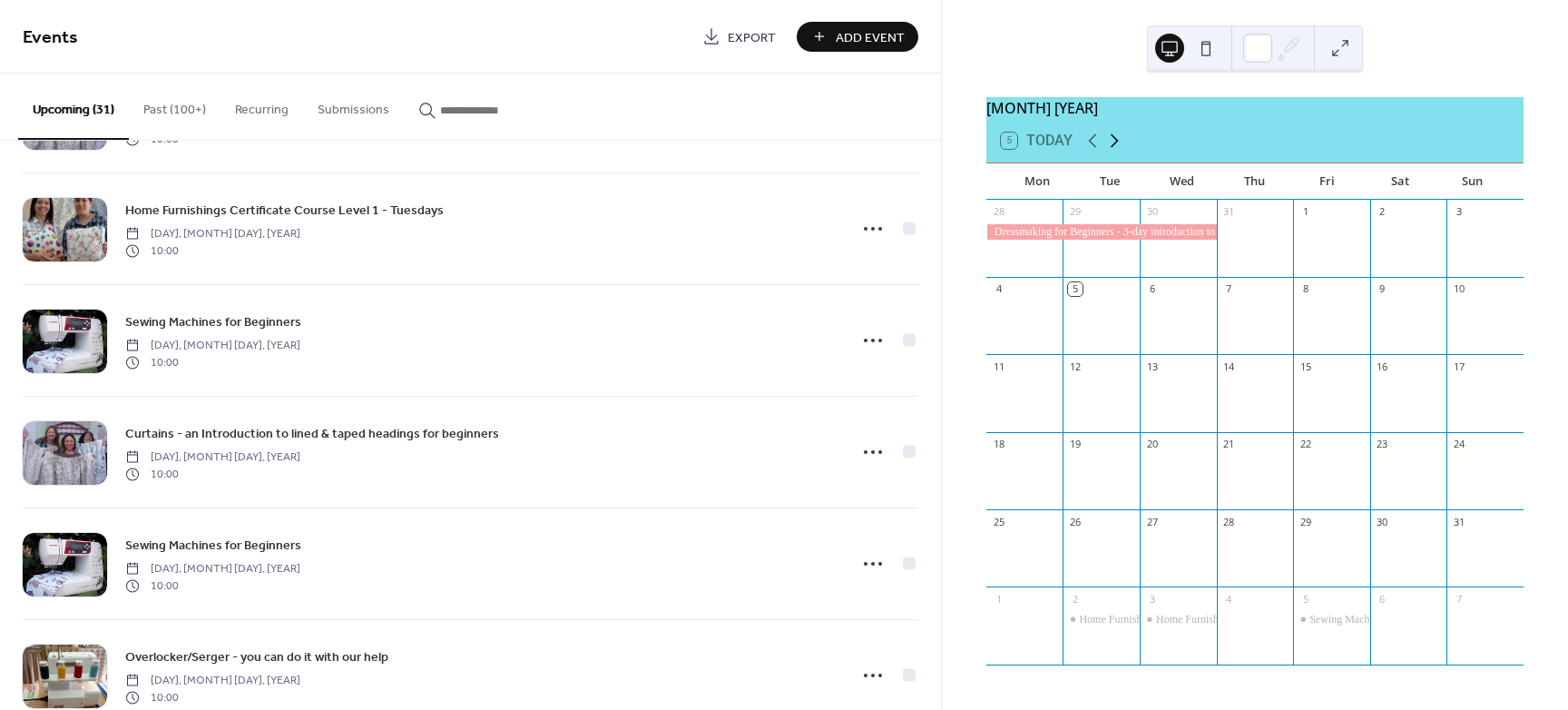 click 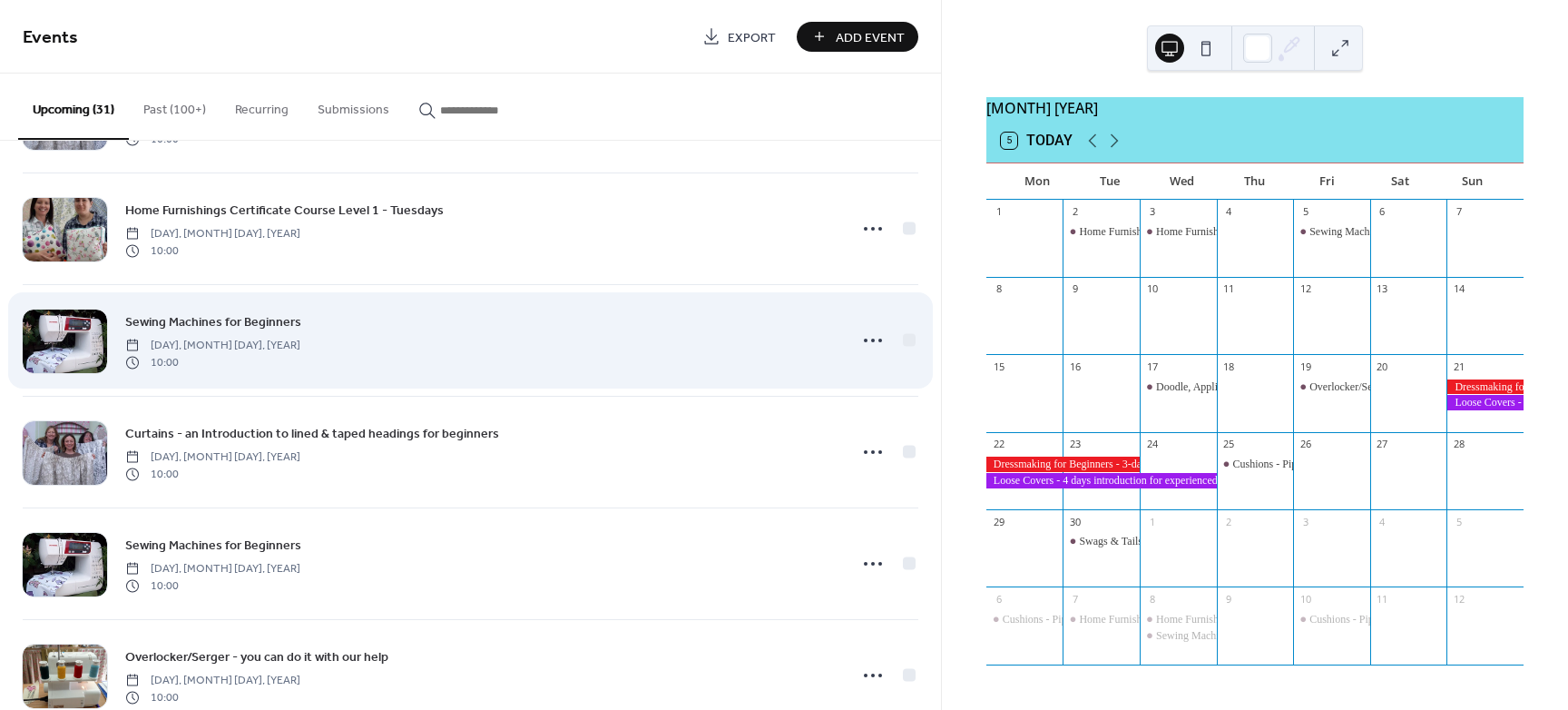click on "Sewing Machines for Beginners [DAY], [MONTH] [DAY], [YEAR] 10:00" at bounding box center [470, 340] 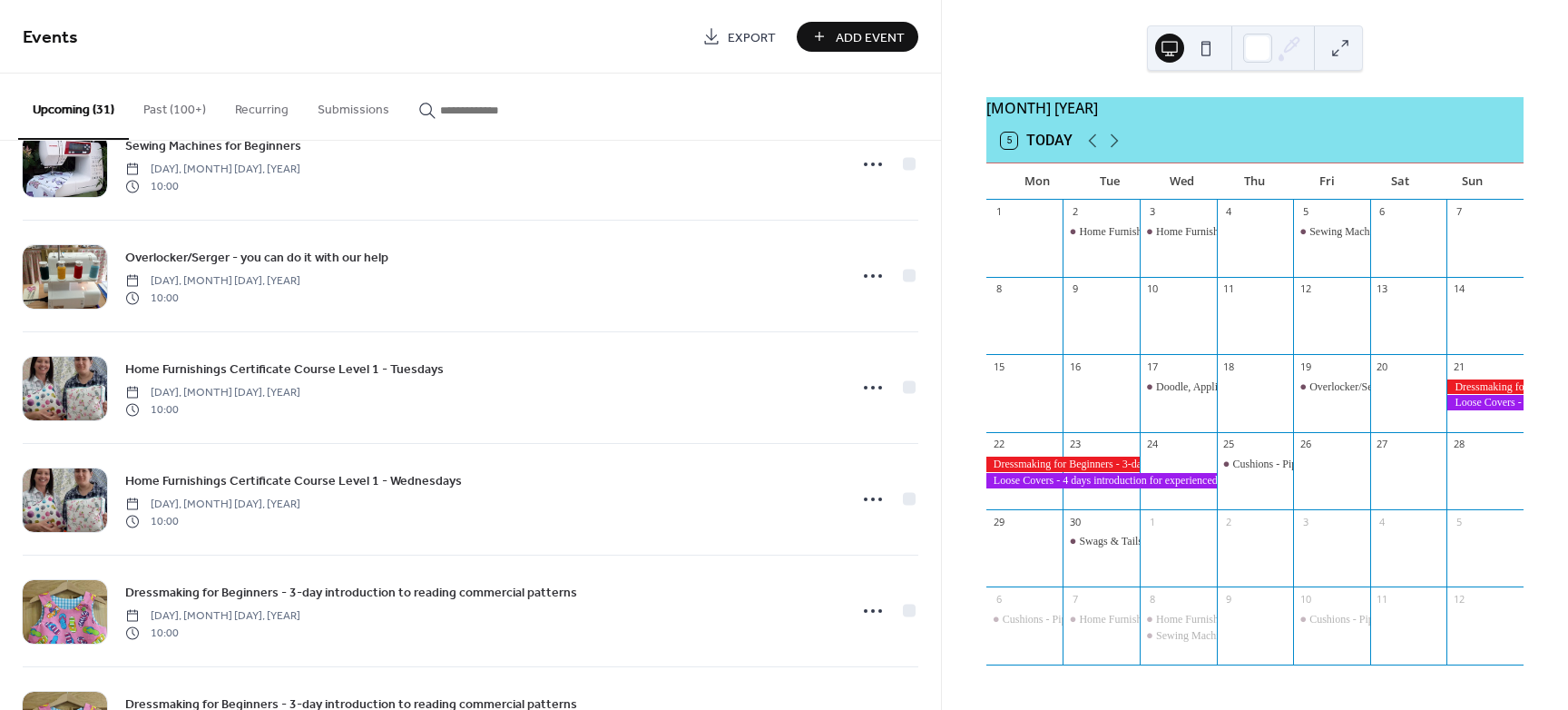 scroll, scrollTop: 2946, scrollLeft: 0, axis: vertical 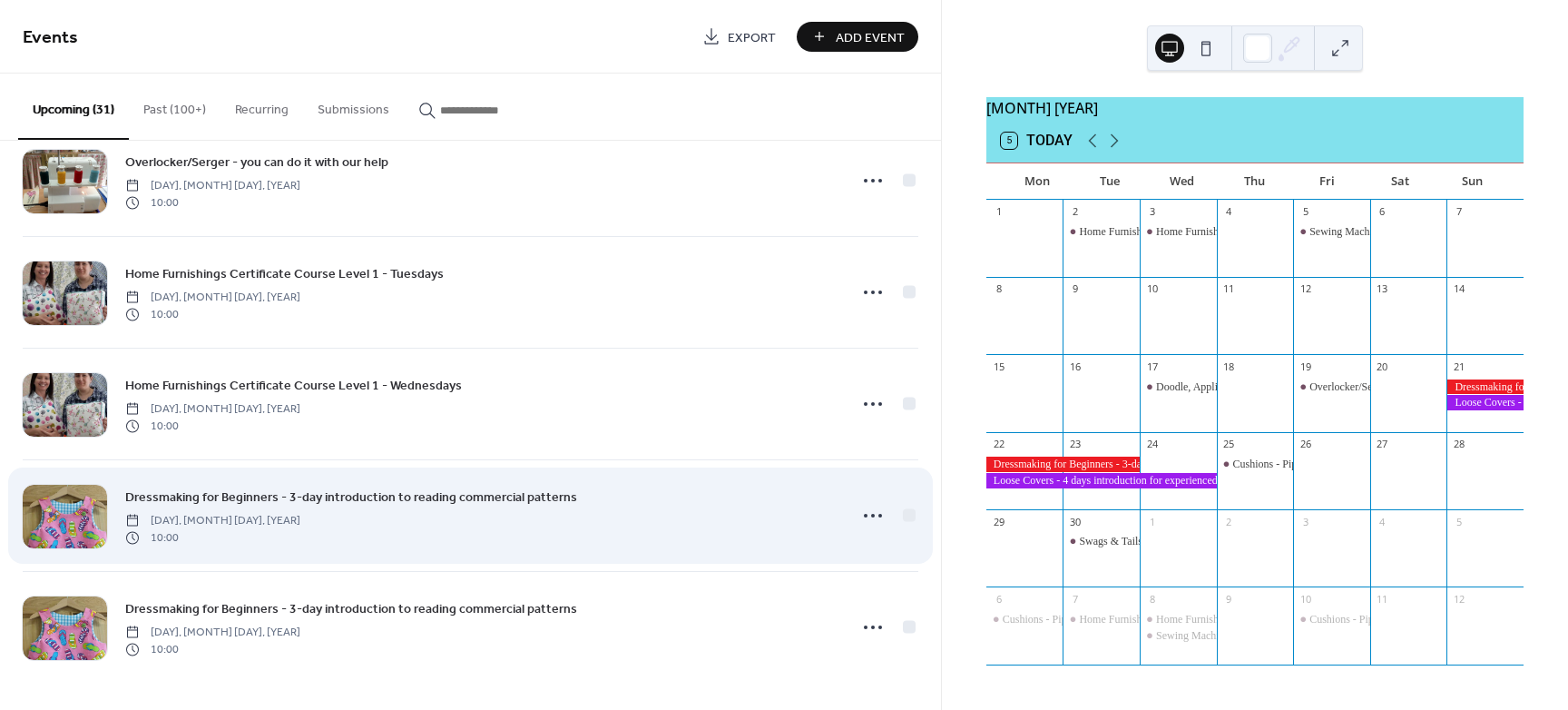 click on "Dressmaking for Beginners - 3-day introduction to reading commercial patterns" at bounding box center [351, 498] 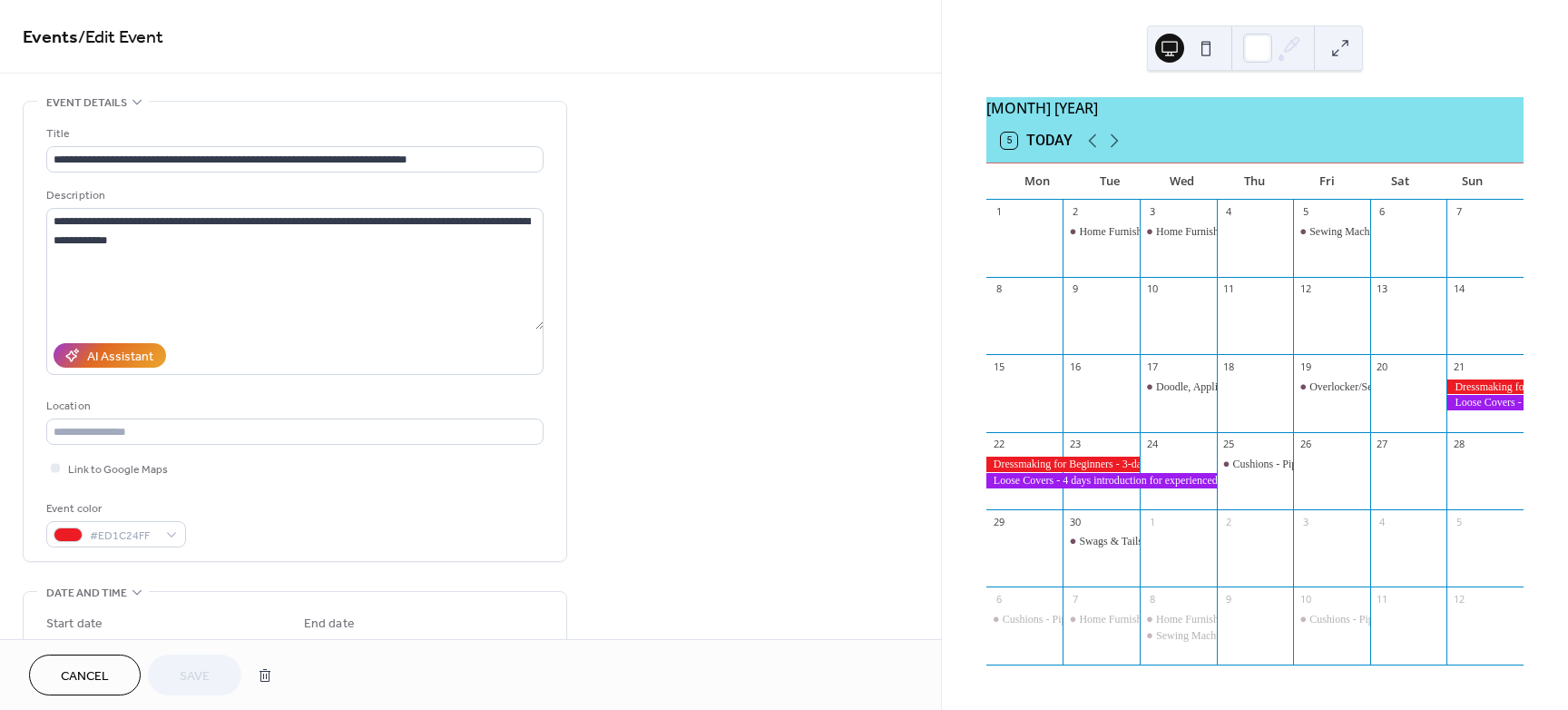 click on "Cancel" at bounding box center (84, 676) 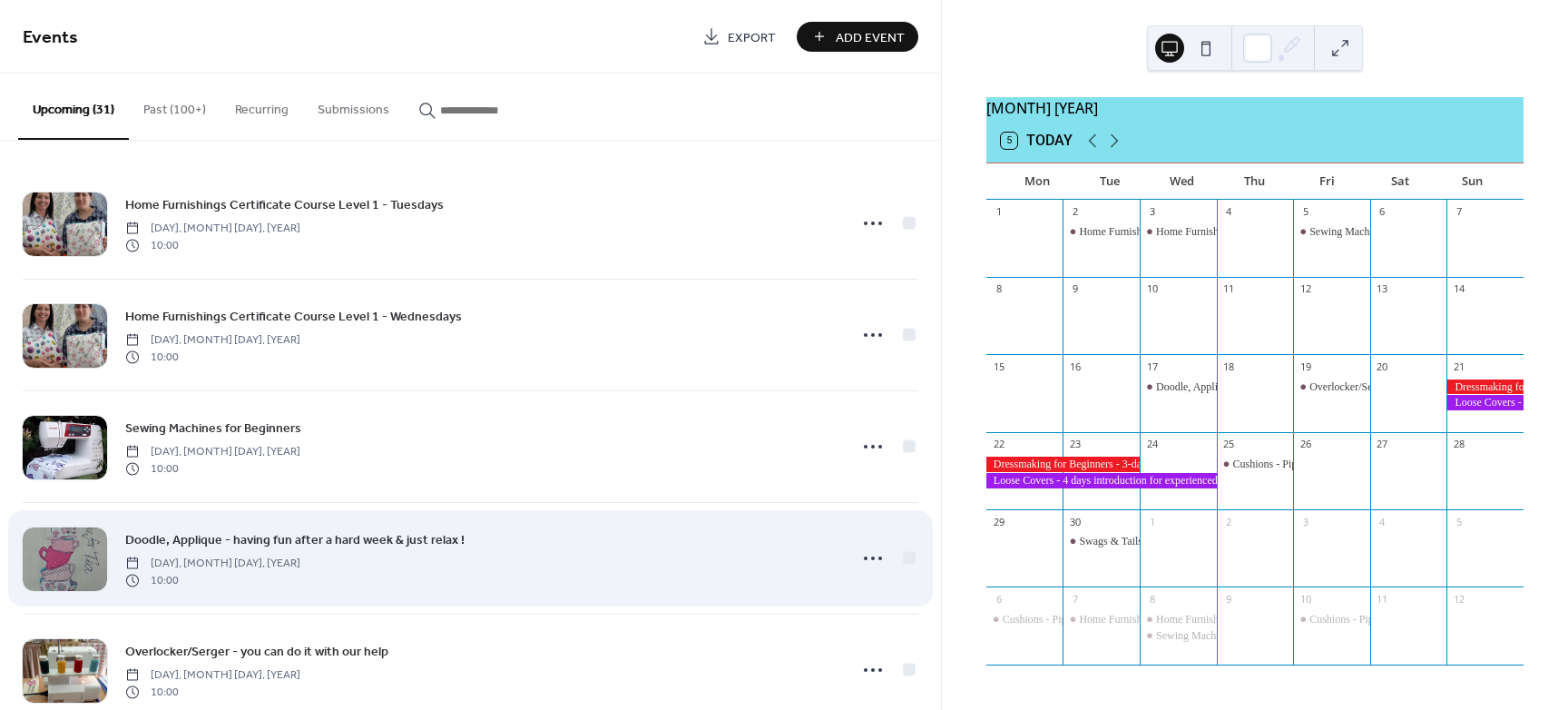 click on "Doodle, Applique - having fun after a hard week & just relax ! [DAY], [MONTH] [DAY], [YEAR] 10:00" at bounding box center (470, 558) 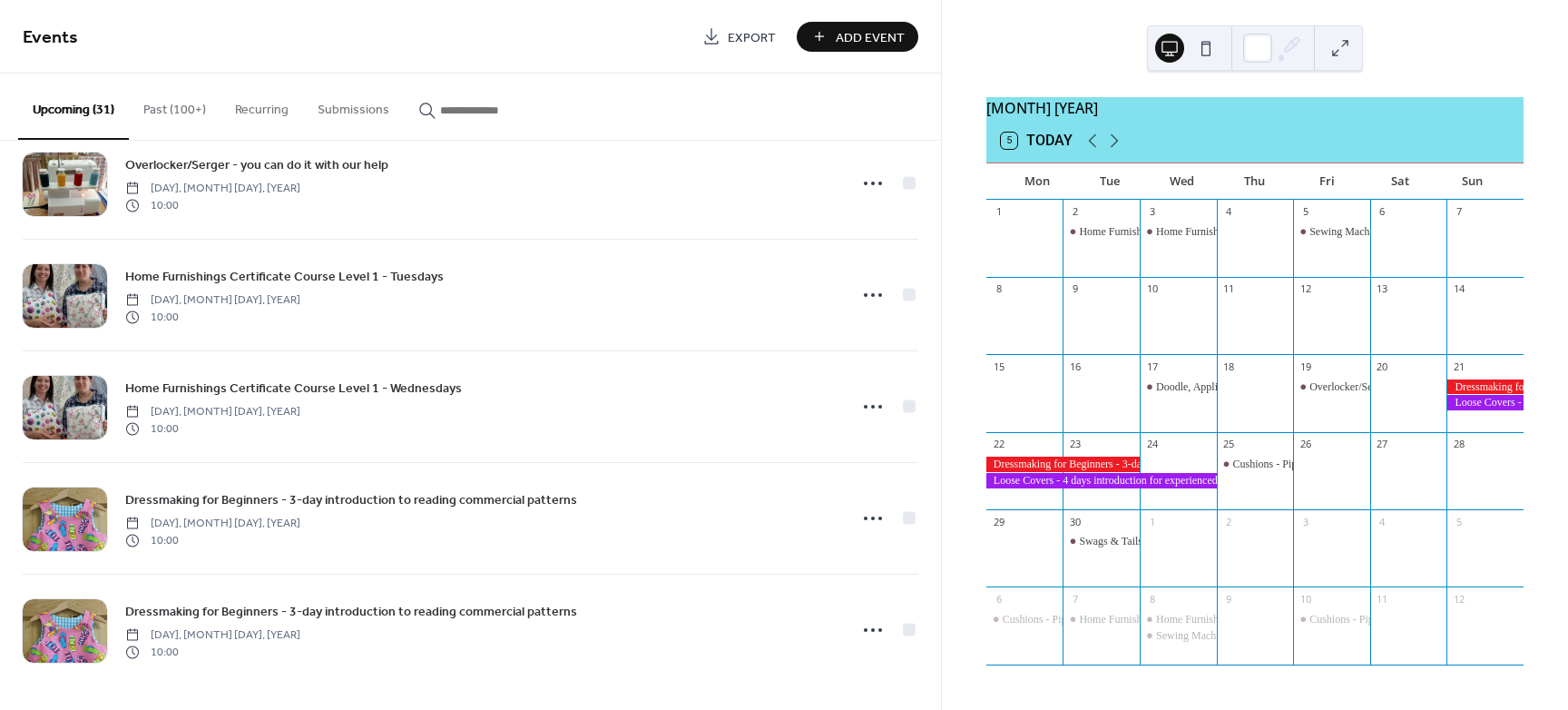 scroll, scrollTop: 2946, scrollLeft: 0, axis: vertical 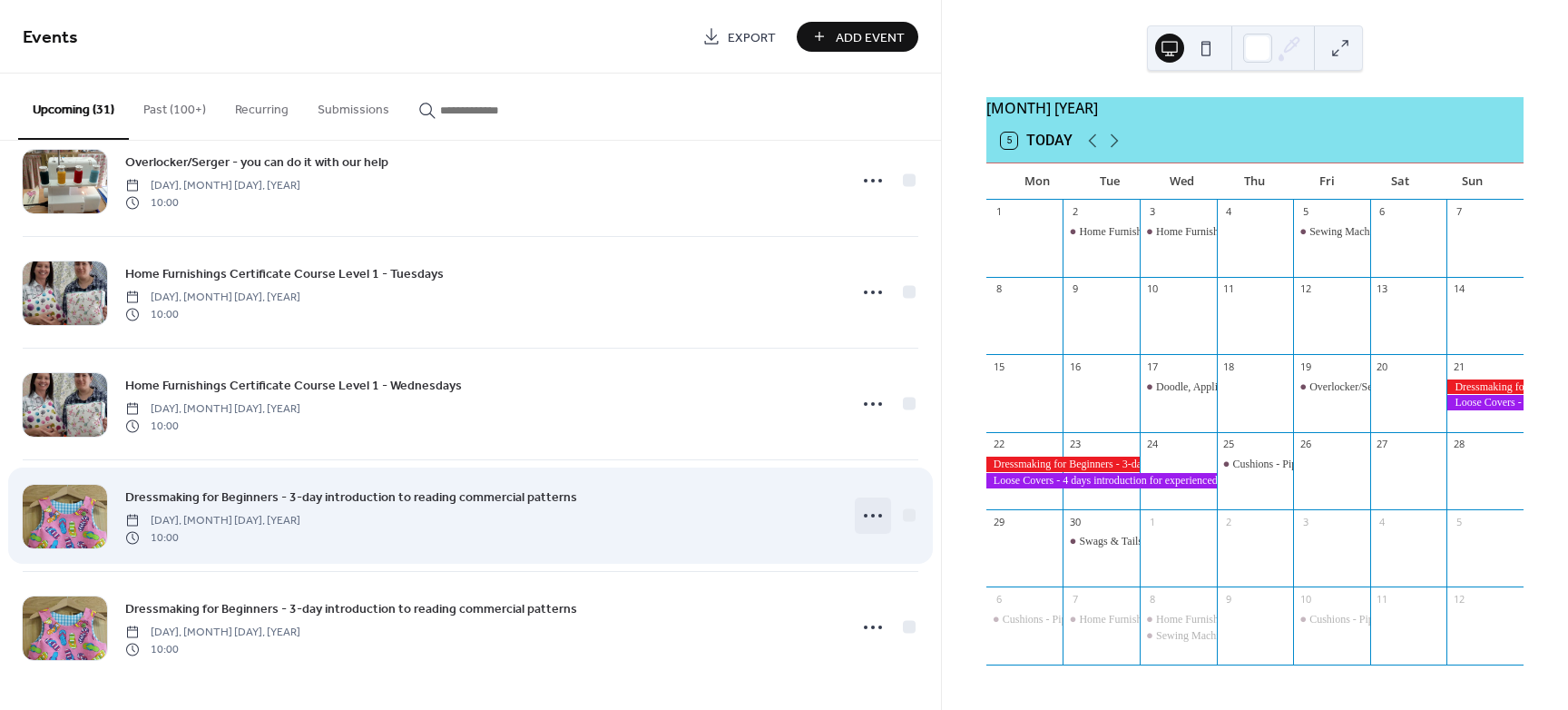 click 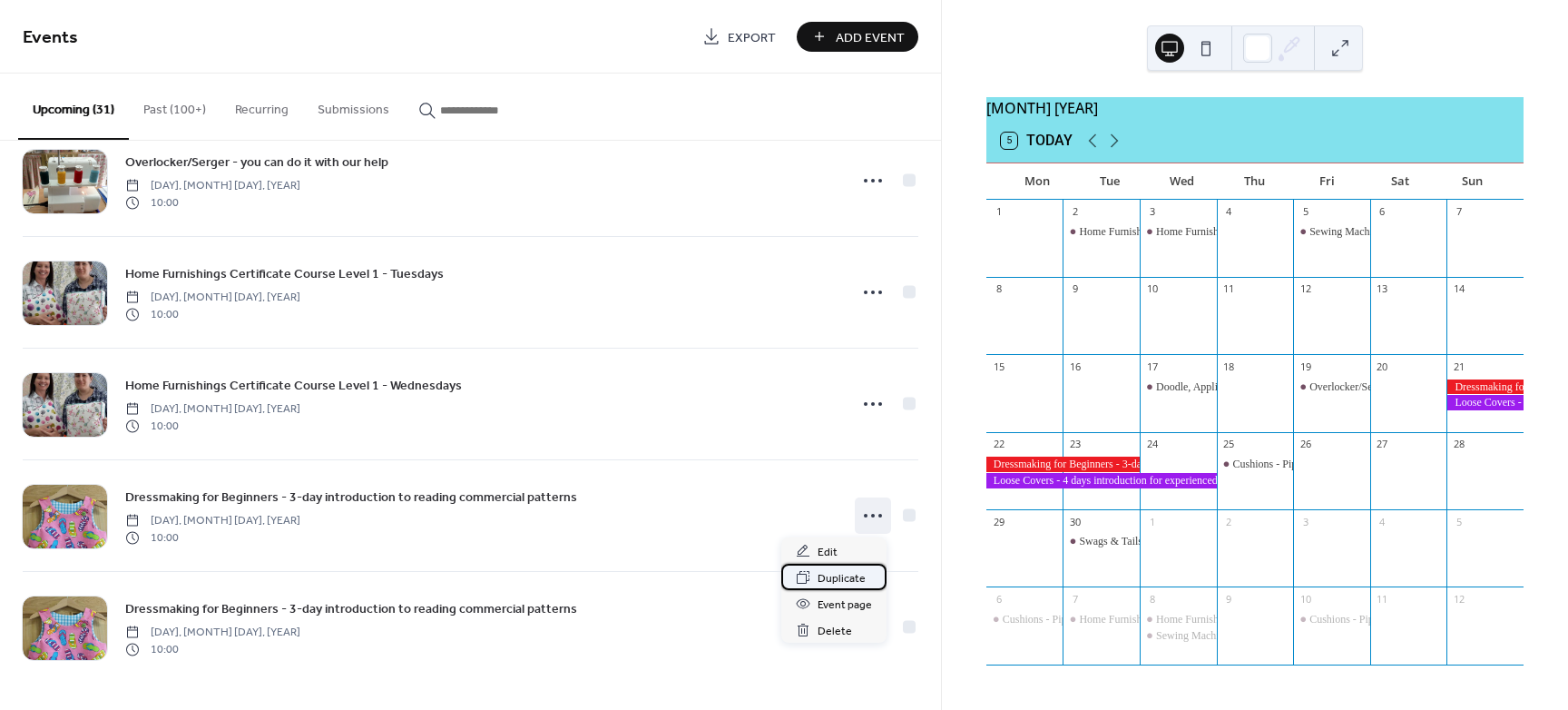 click on "Duplicate" at bounding box center (841, 578) 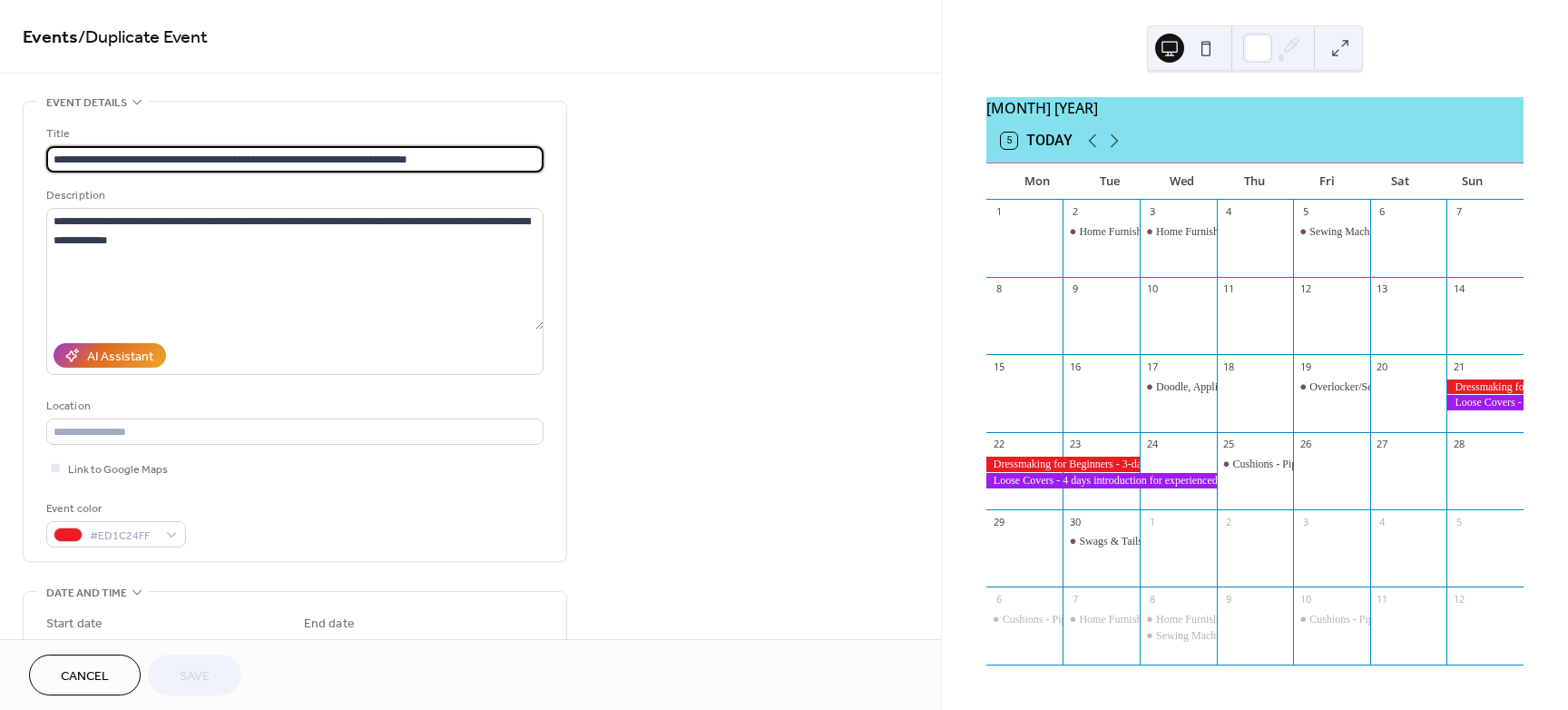 click on "**********" at bounding box center (470, 725) 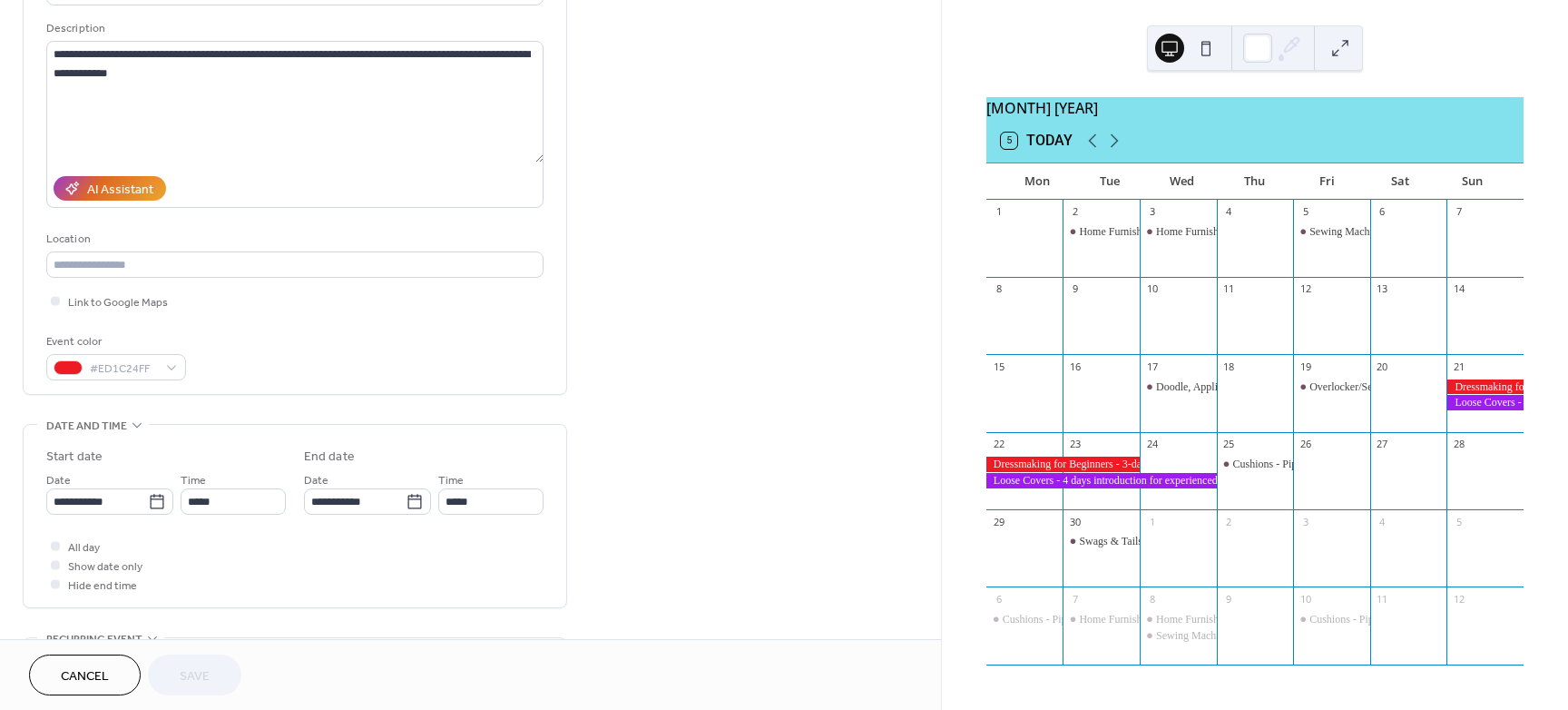 scroll, scrollTop: 182, scrollLeft: 0, axis: vertical 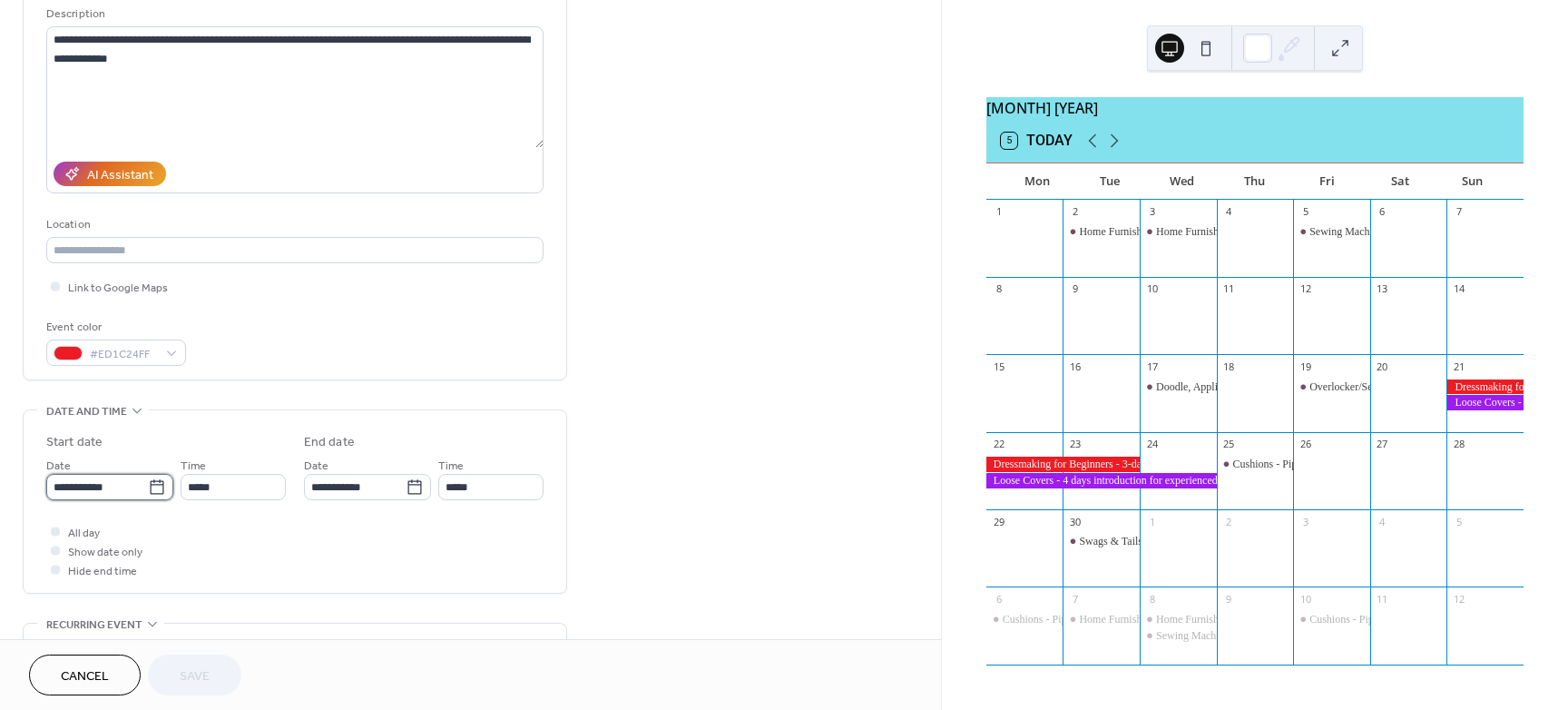 click on "**********" at bounding box center (97, 487) 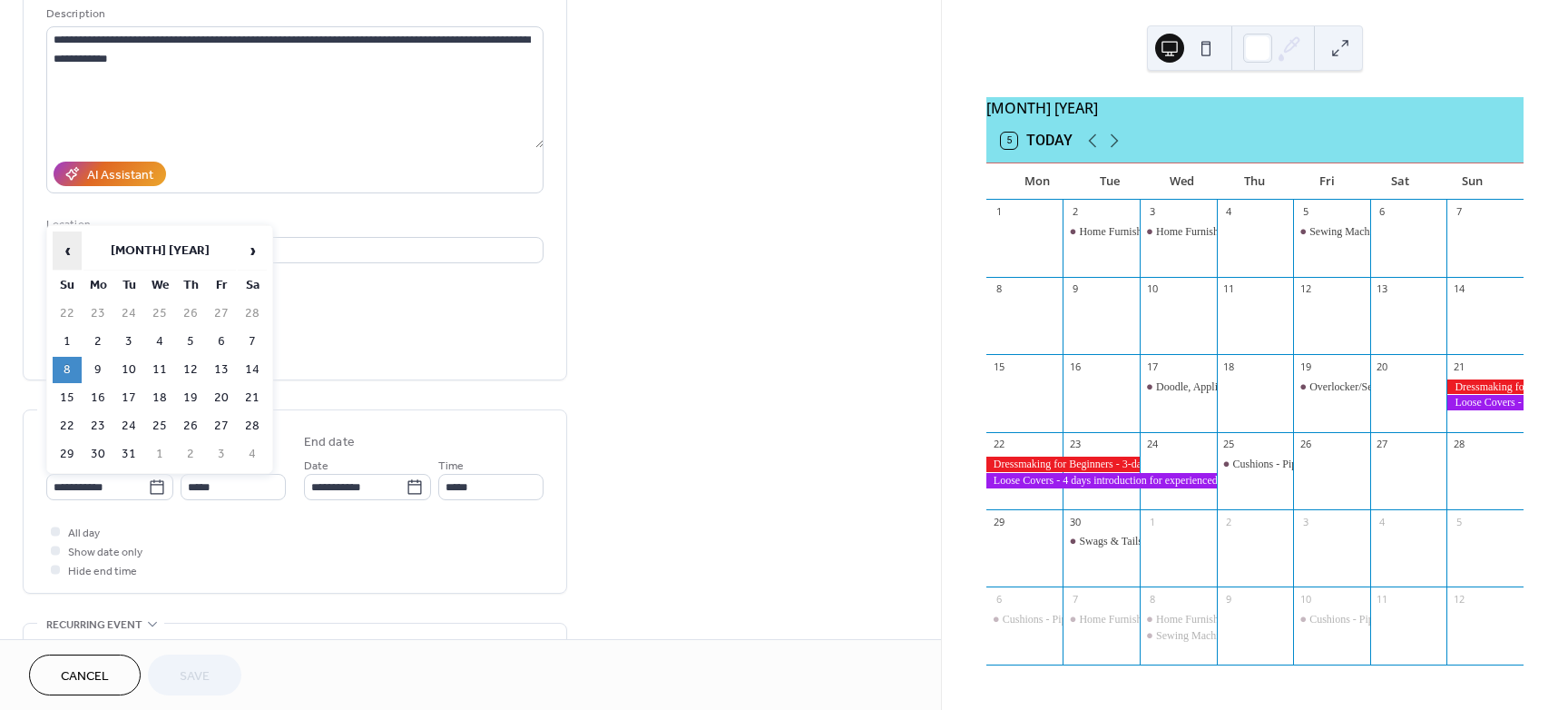 click on "‹" at bounding box center [67, 251] 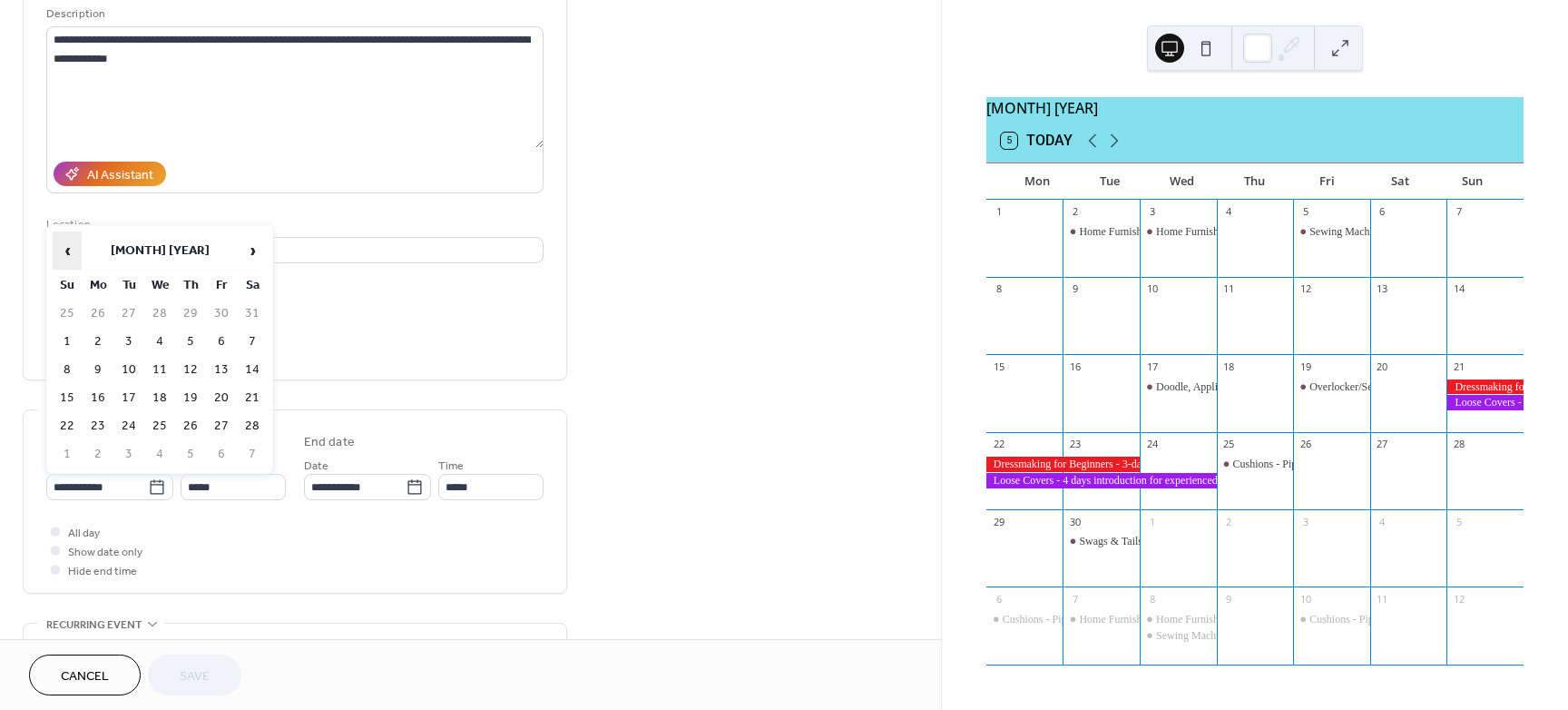 click on "‹" at bounding box center [67, 251] 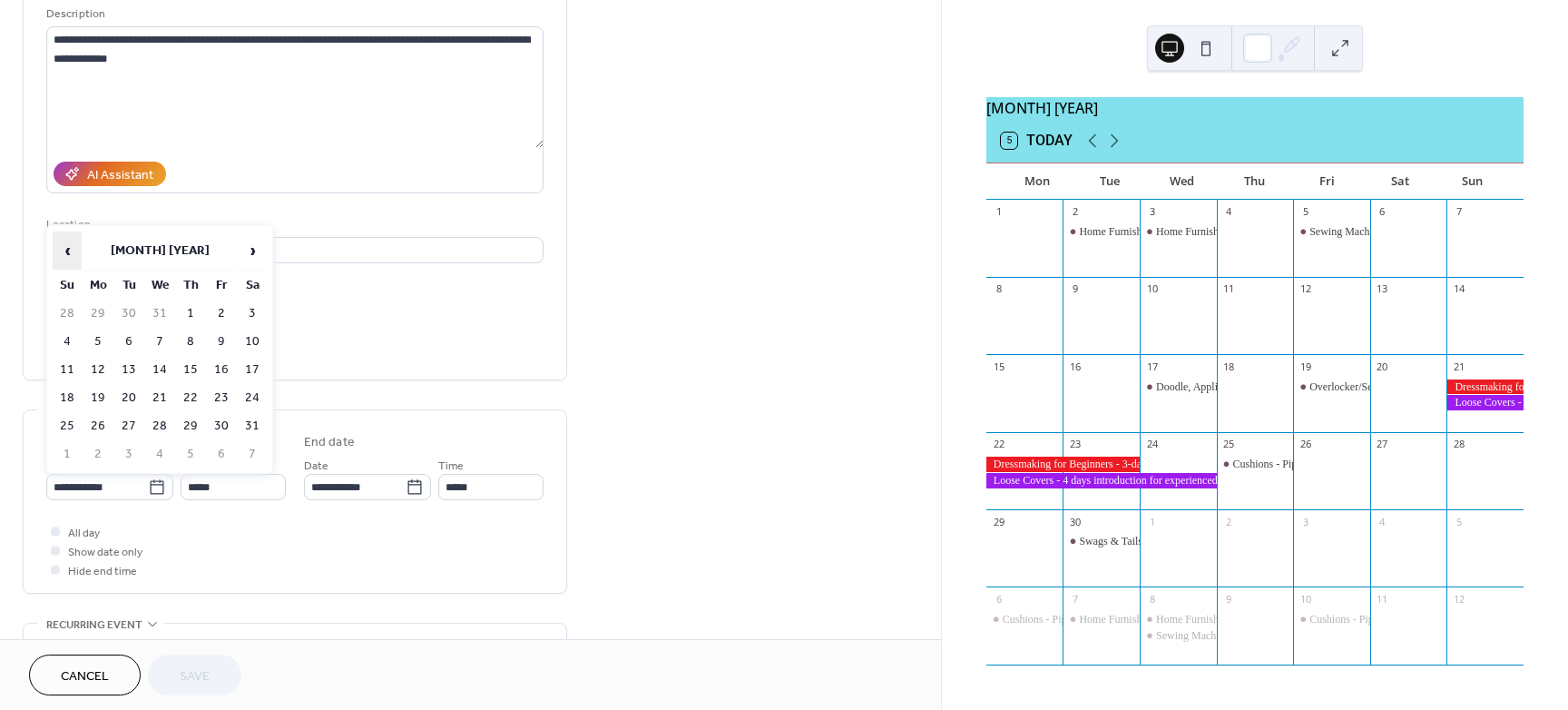 click on "‹" at bounding box center (67, 251) 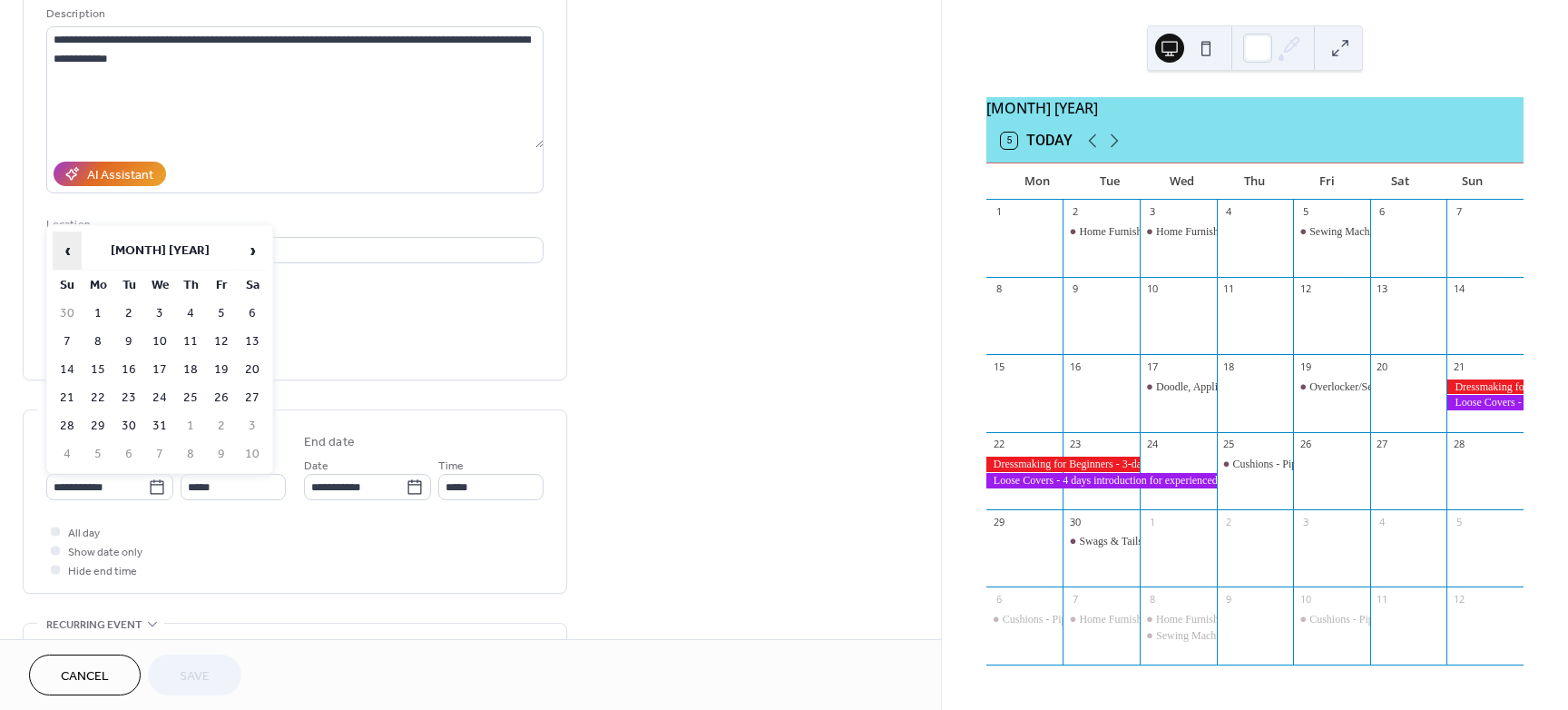 click on "‹" at bounding box center [67, 251] 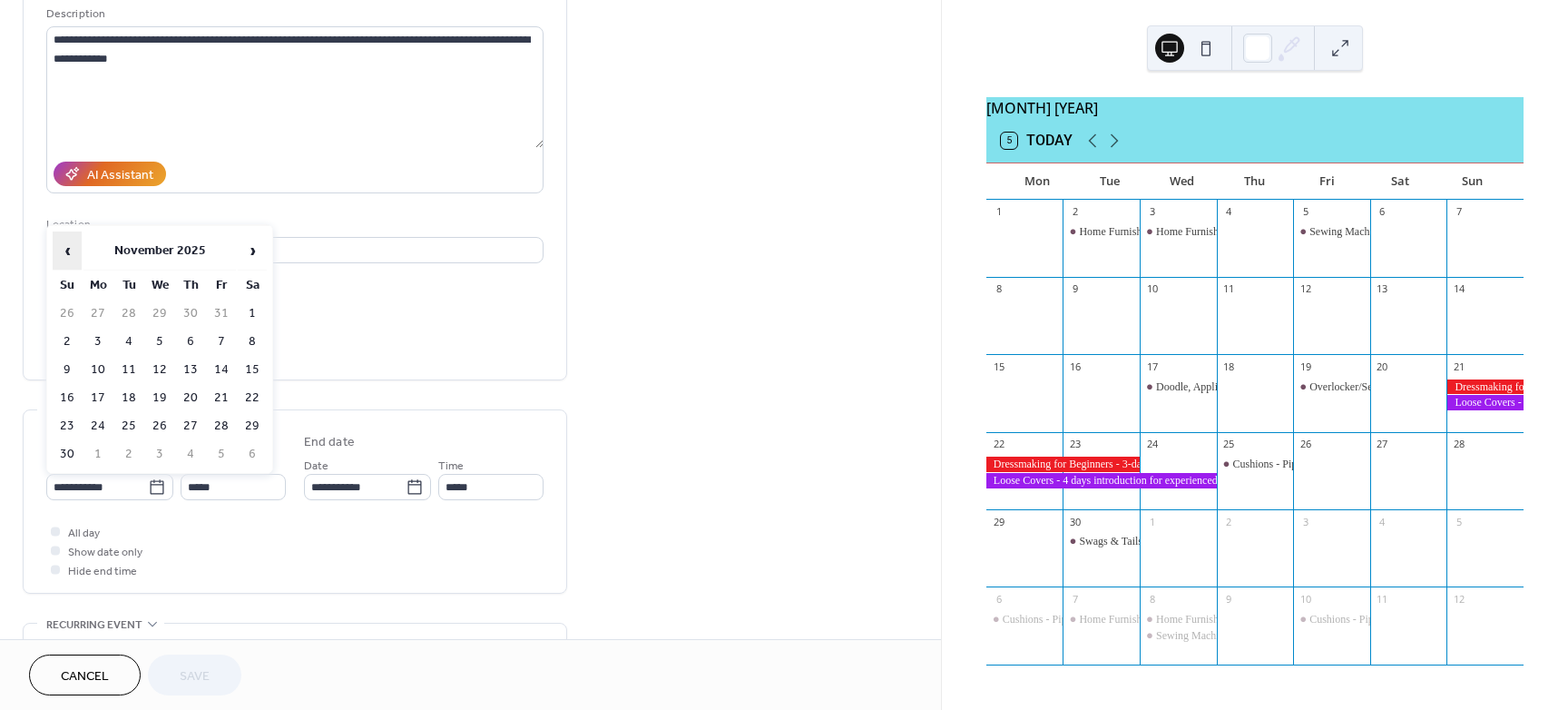 click on "‹" at bounding box center (67, 251) 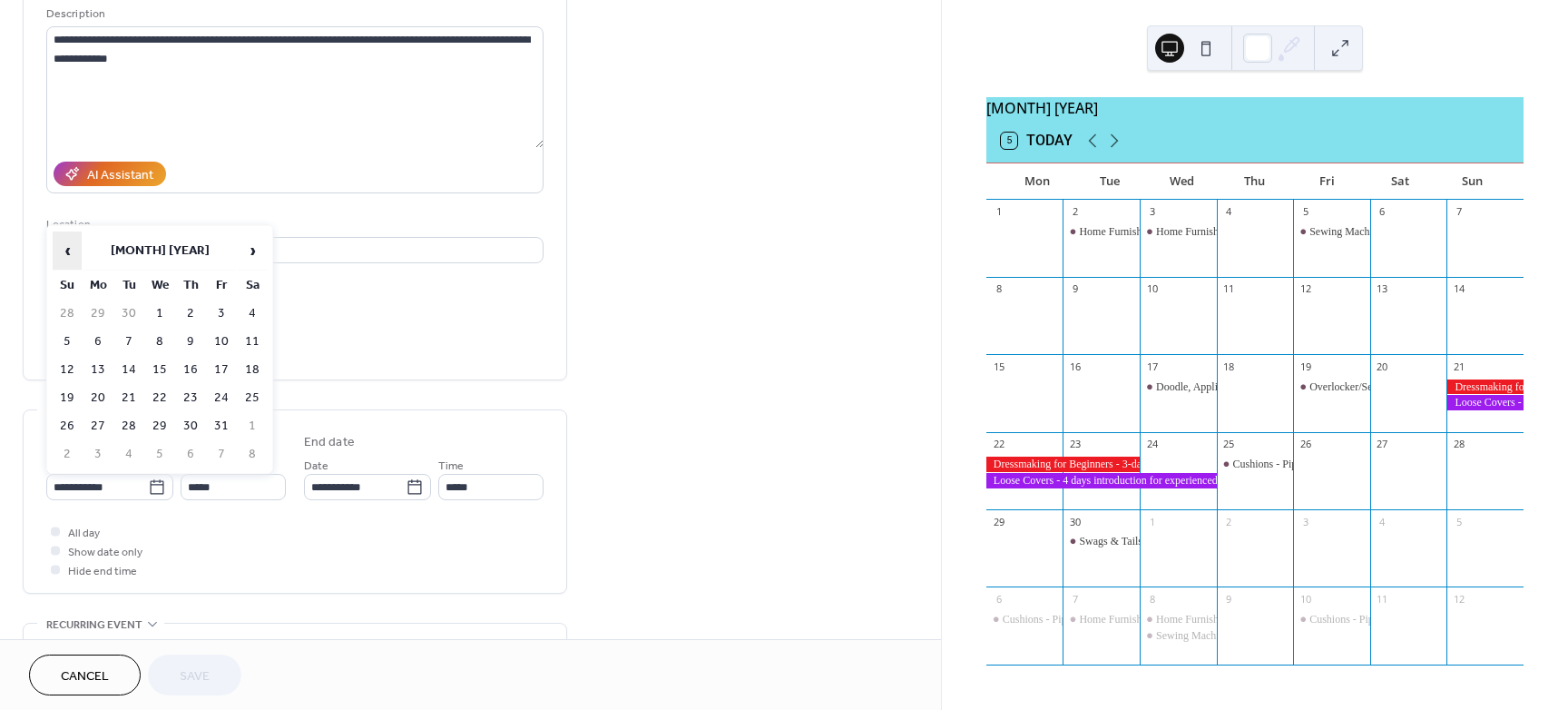 click on "‹" at bounding box center [67, 251] 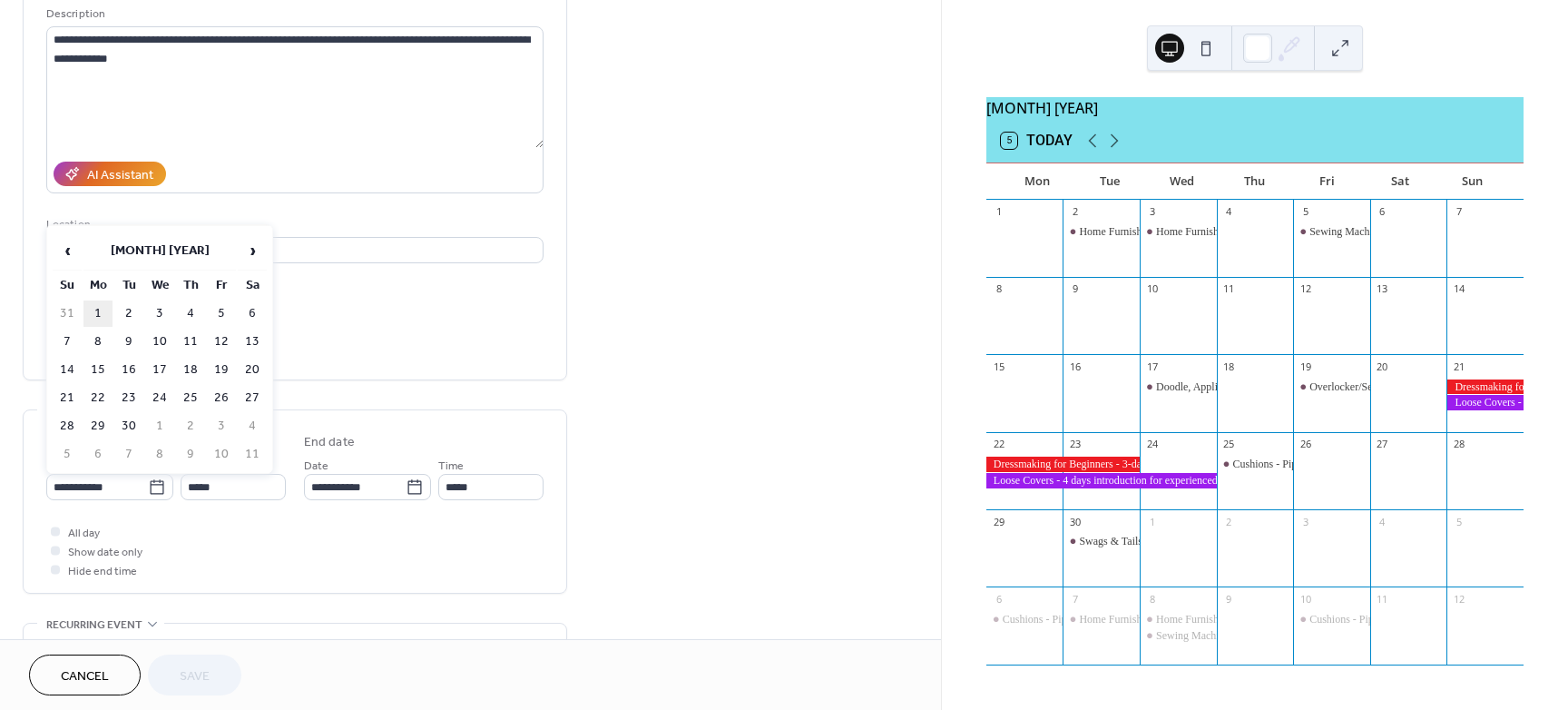 click on "1" at bounding box center (98, 313) 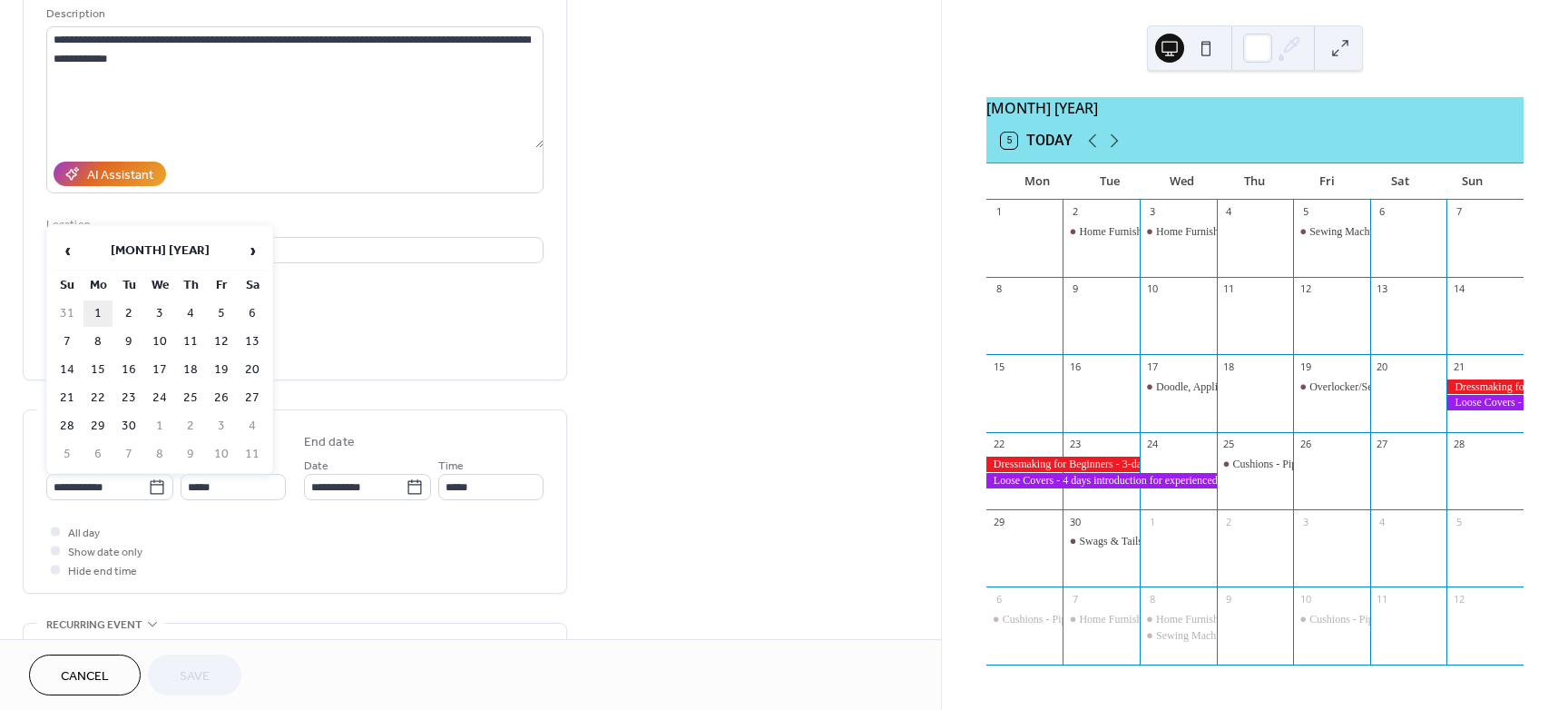 type on "**********" 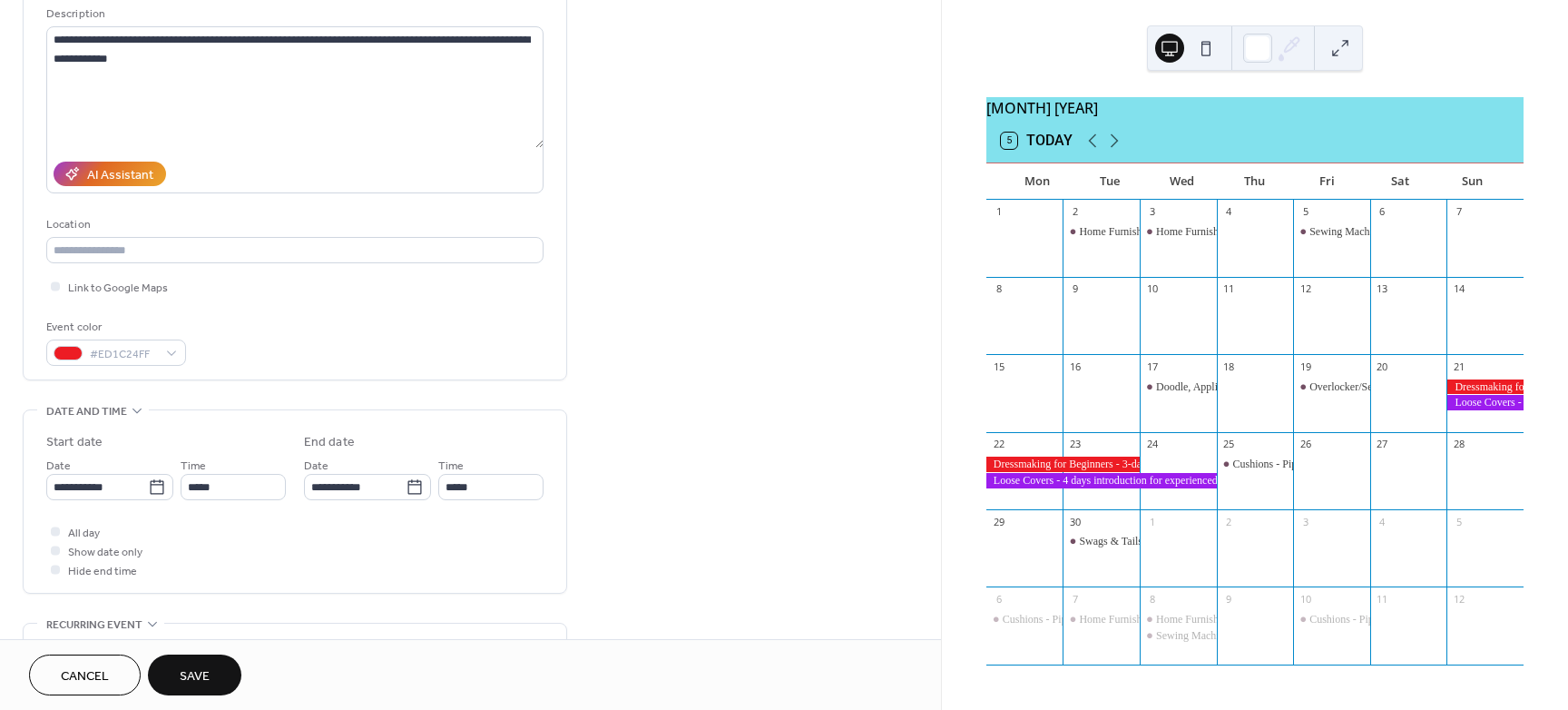 click on "Save" at bounding box center (194, 676) 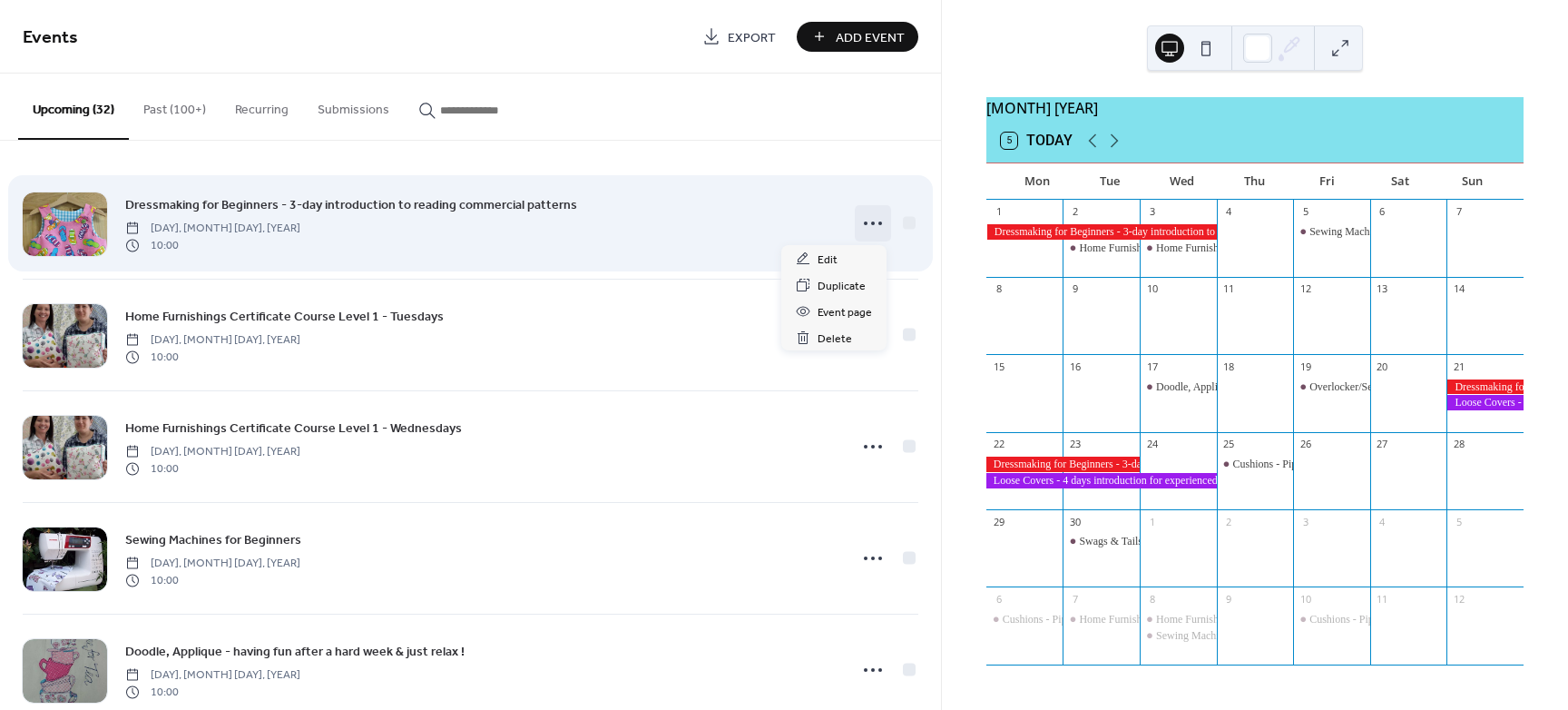 click 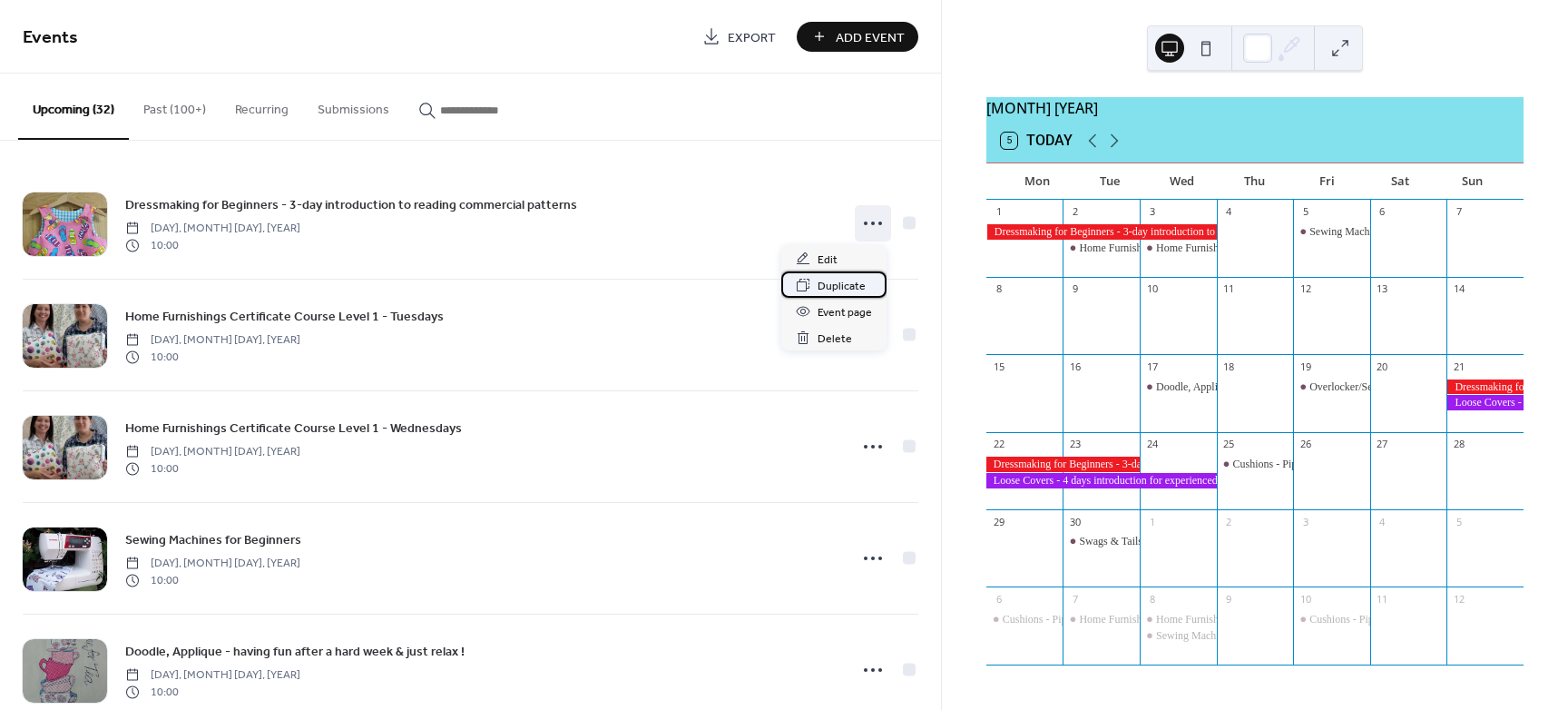 click on "Duplicate" at bounding box center (841, 286) 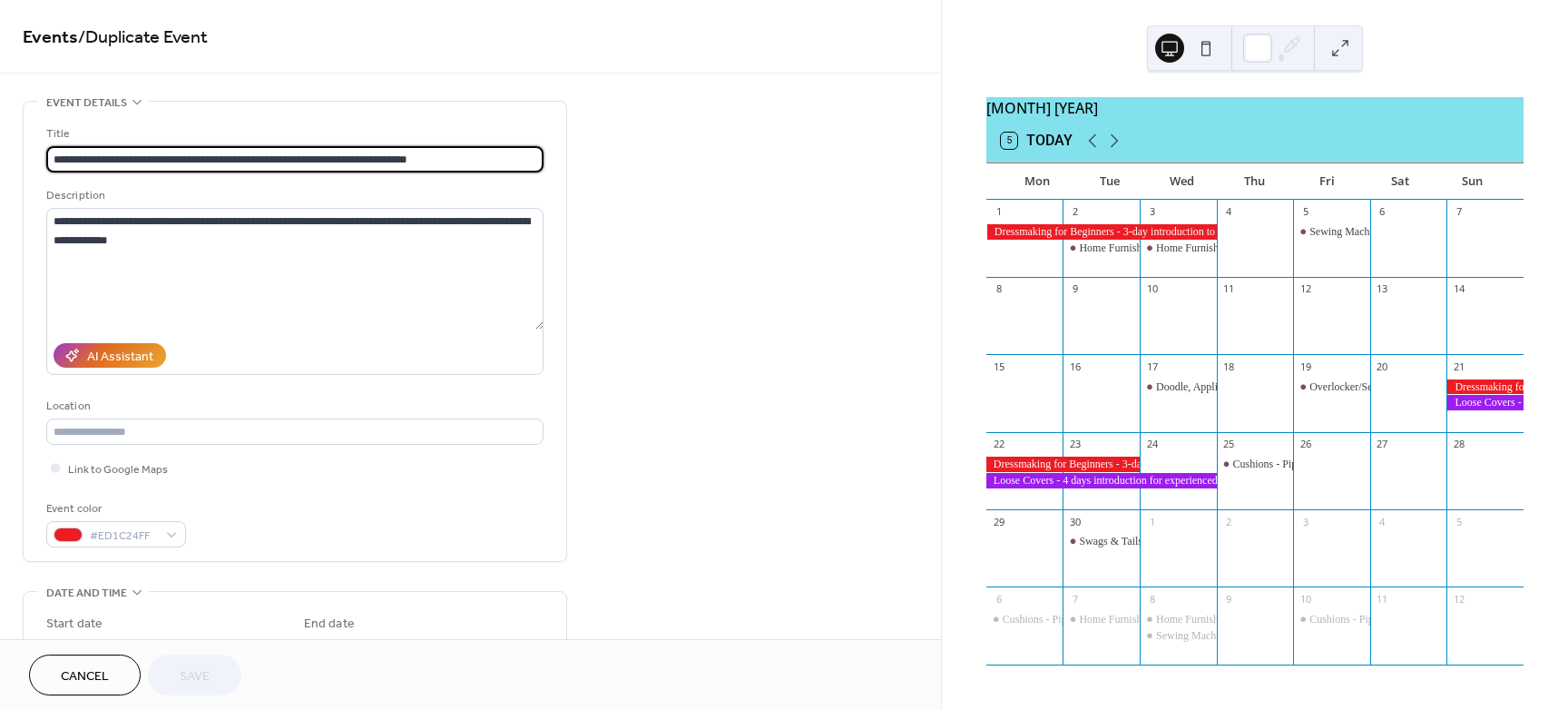 click on "**********" at bounding box center (470, 725) 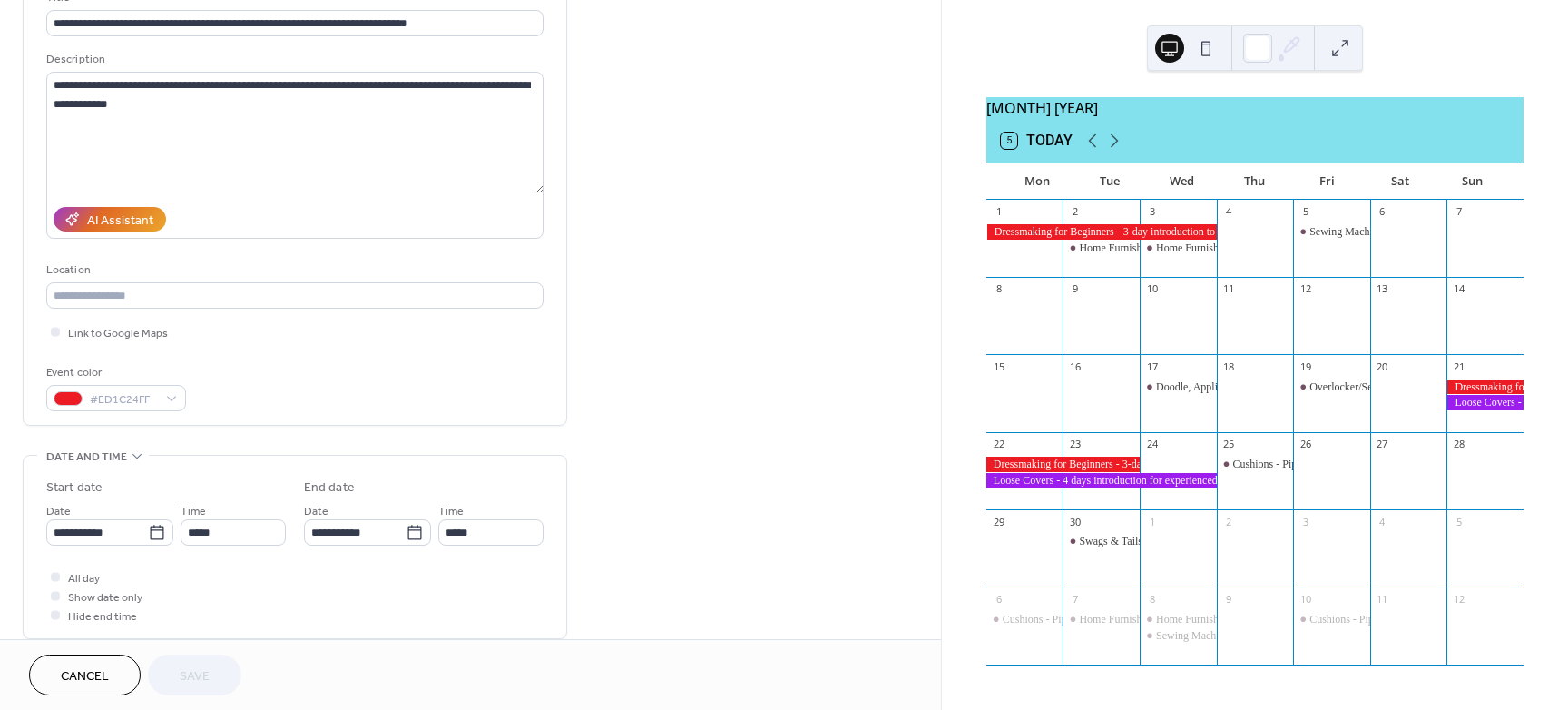 scroll, scrollTop: 182, scrollLeft: 0, axis: vertical 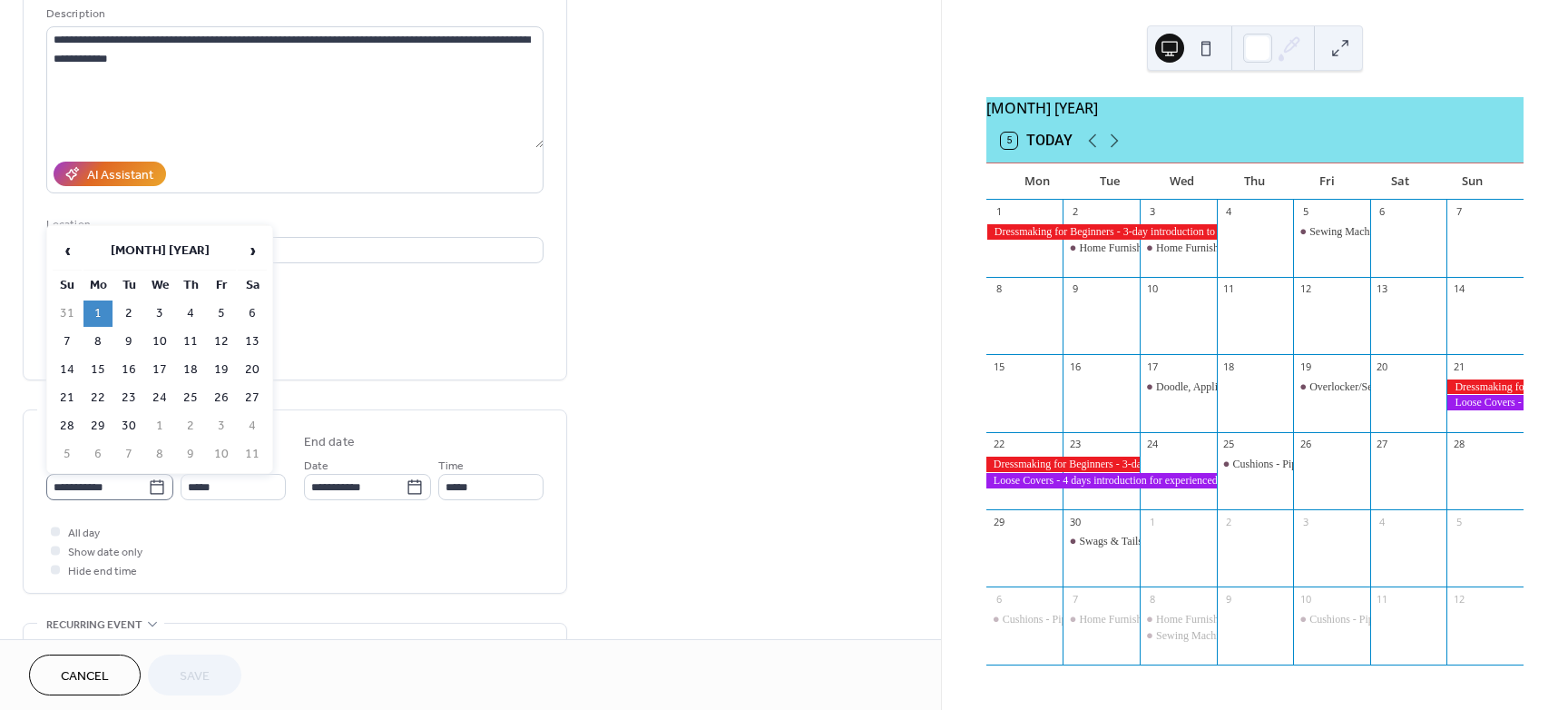 click 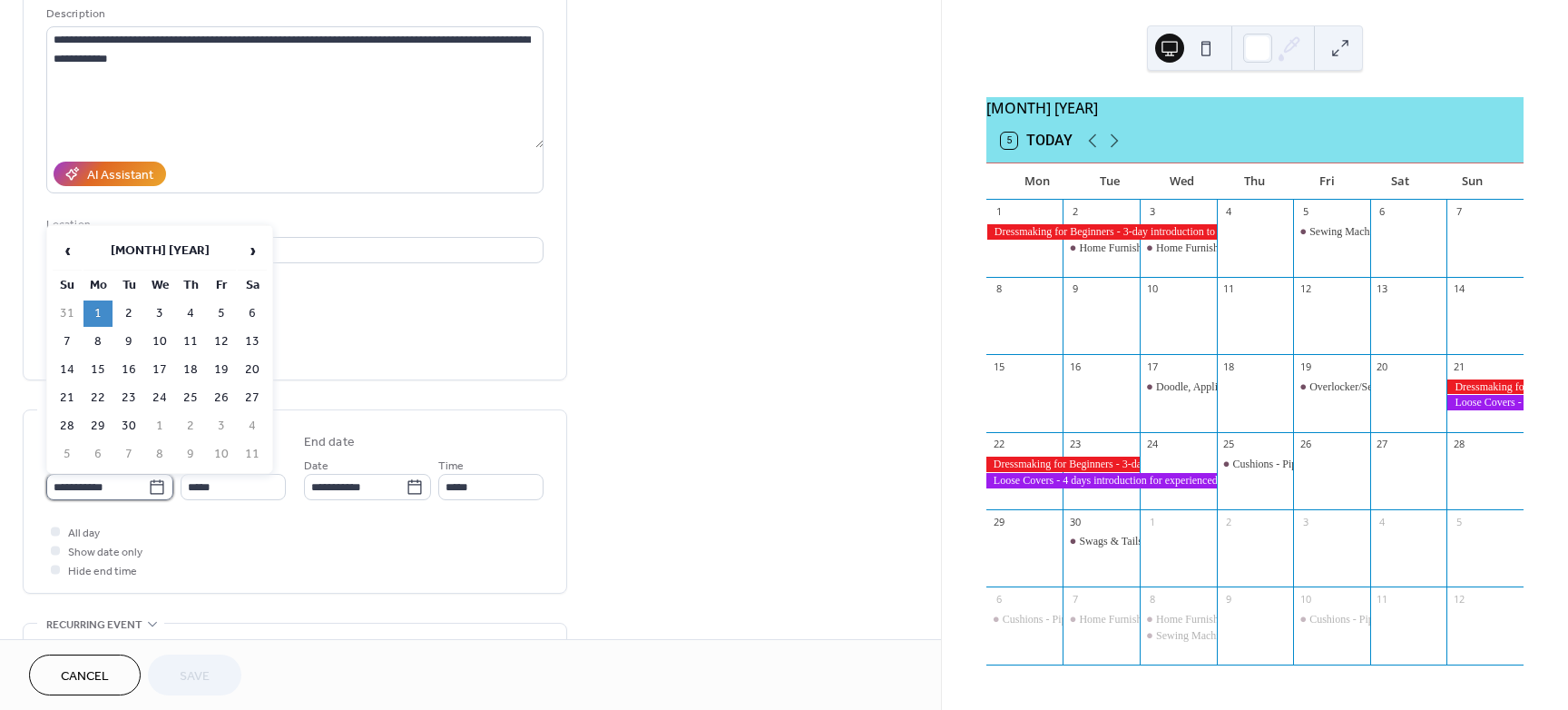 click on "**********" at bounding box center (97, 487) 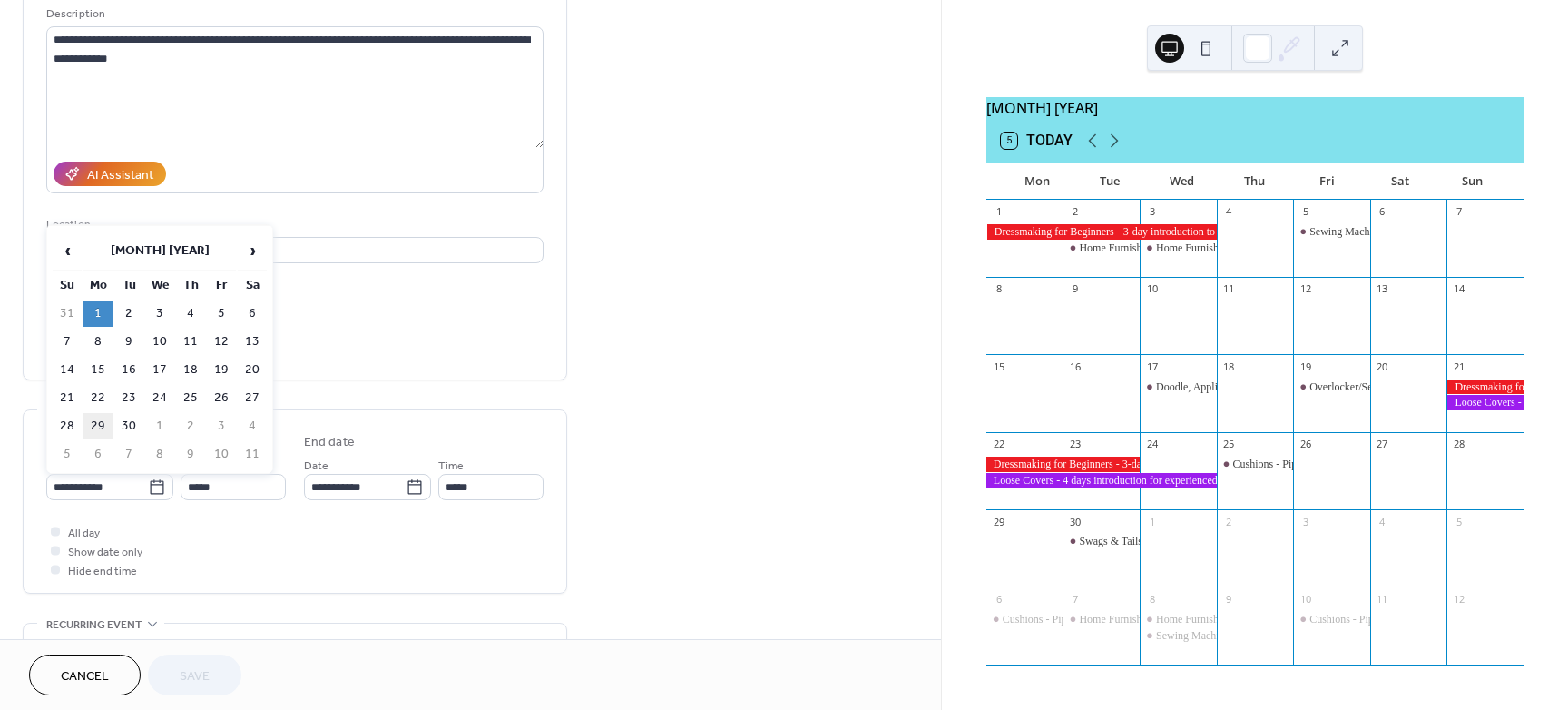 click on "29" at bounding box center [98, 426] 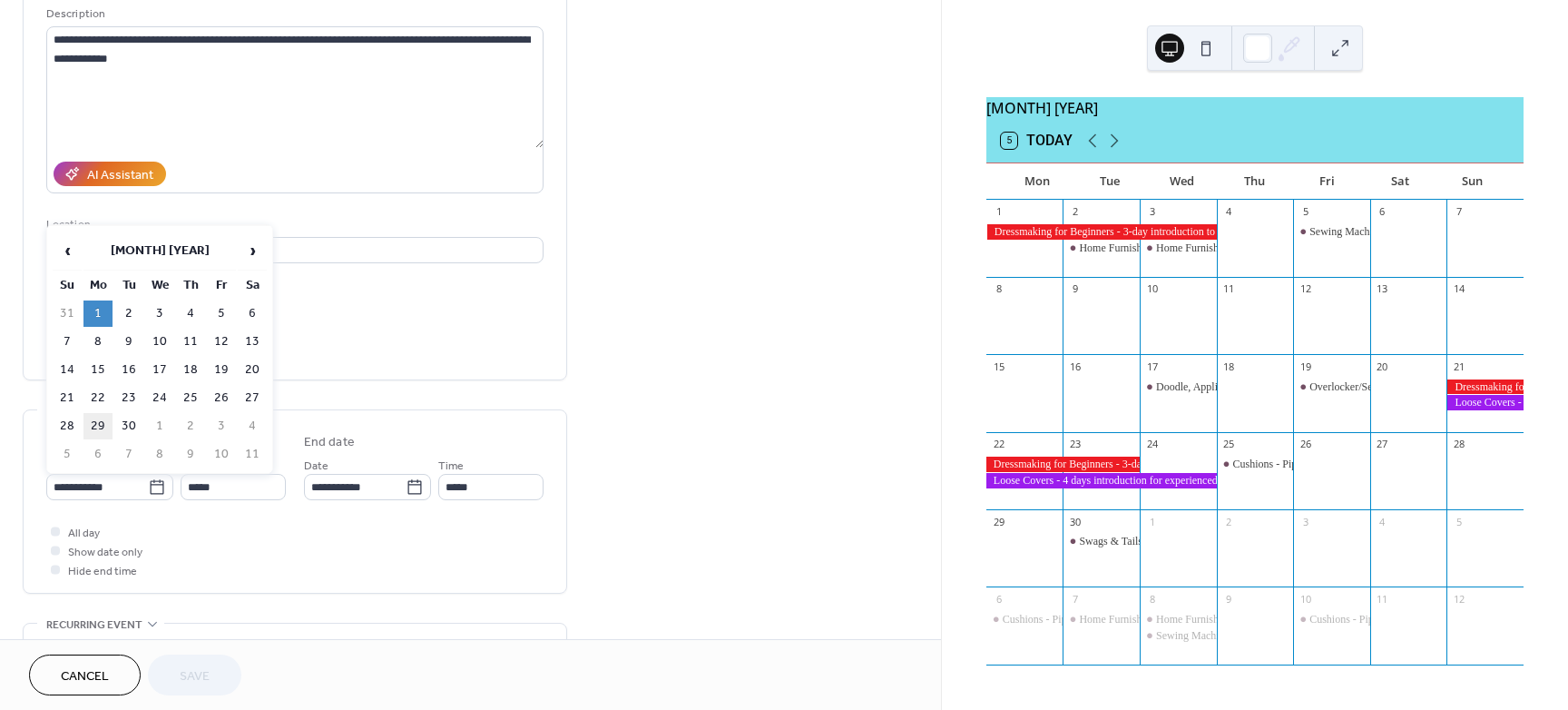 type on "**********" 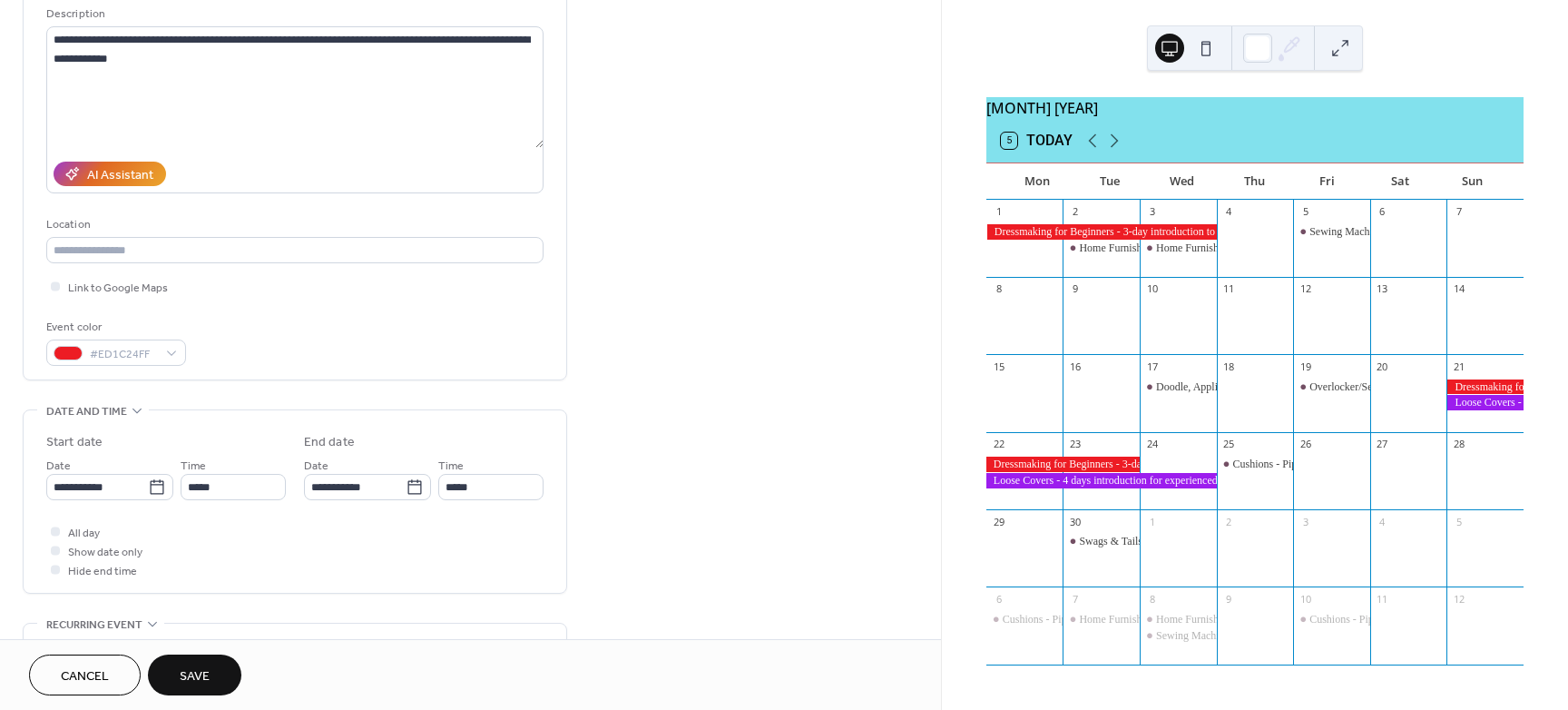 click on "Save" at bounding box center [194, 676] 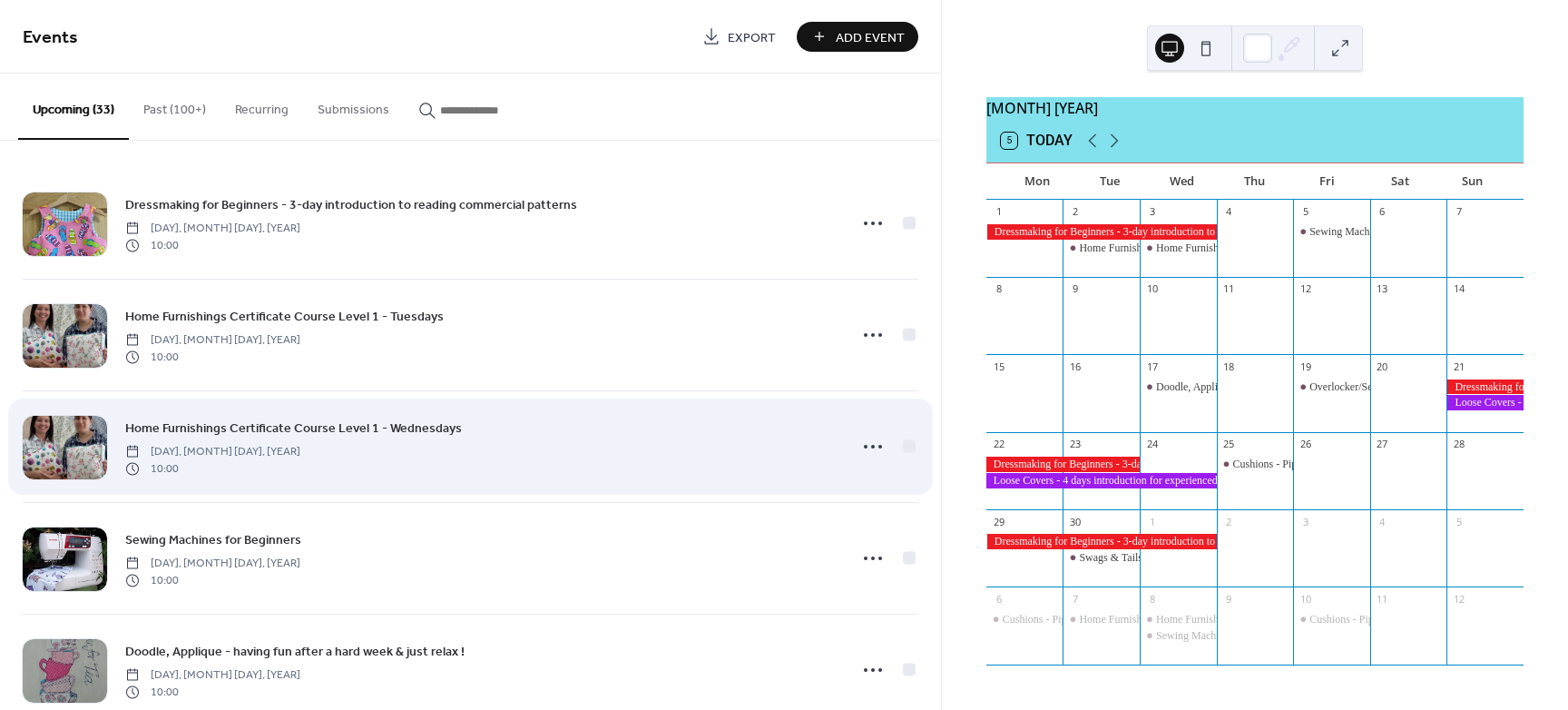 click on "Home Furnishings Certificate Course Level 1 - Wednesdays [DAY], [MONTH] [DAY], [YEAR] 10:00" at bounding box center [470, 447] 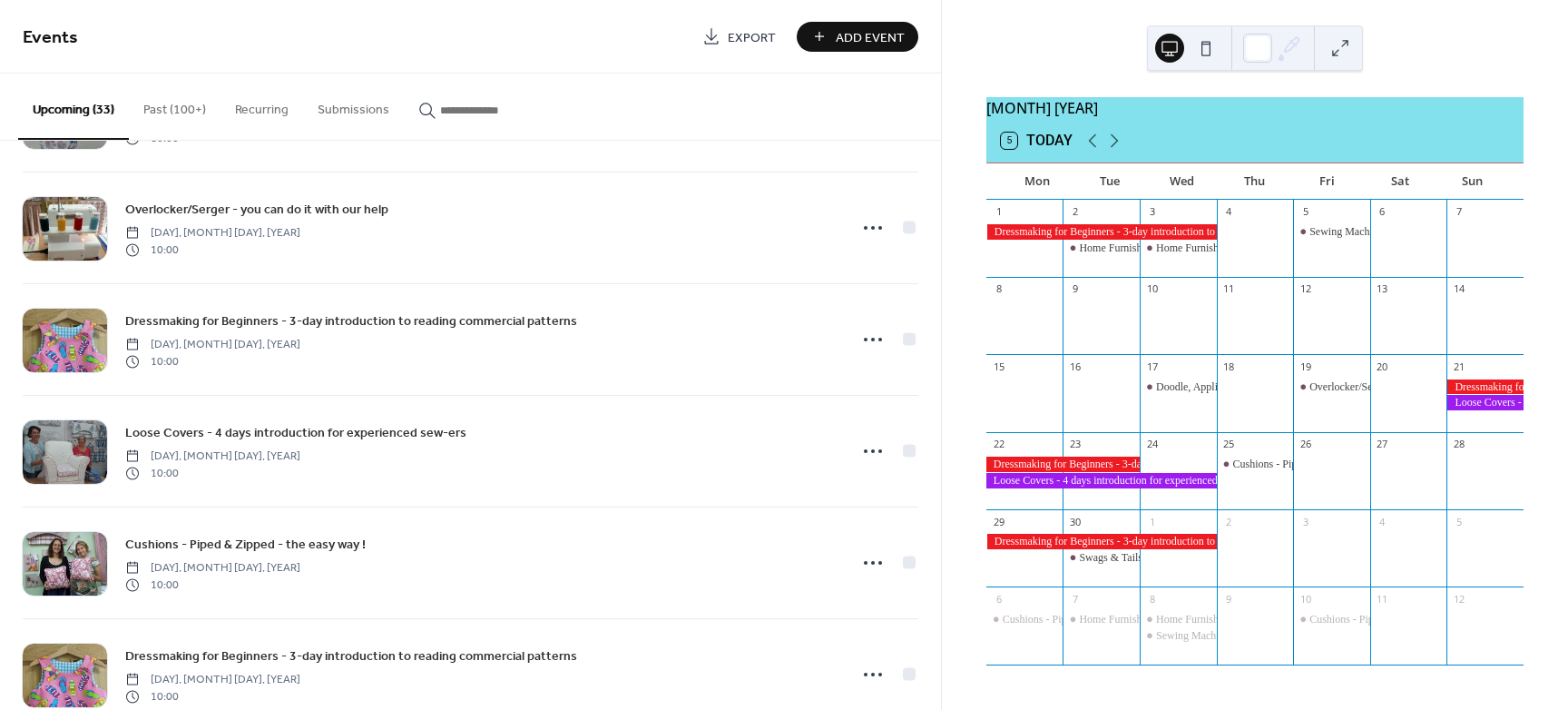 scroll, scrollTop: 400, scrollLeft: 0, axis: vertical 